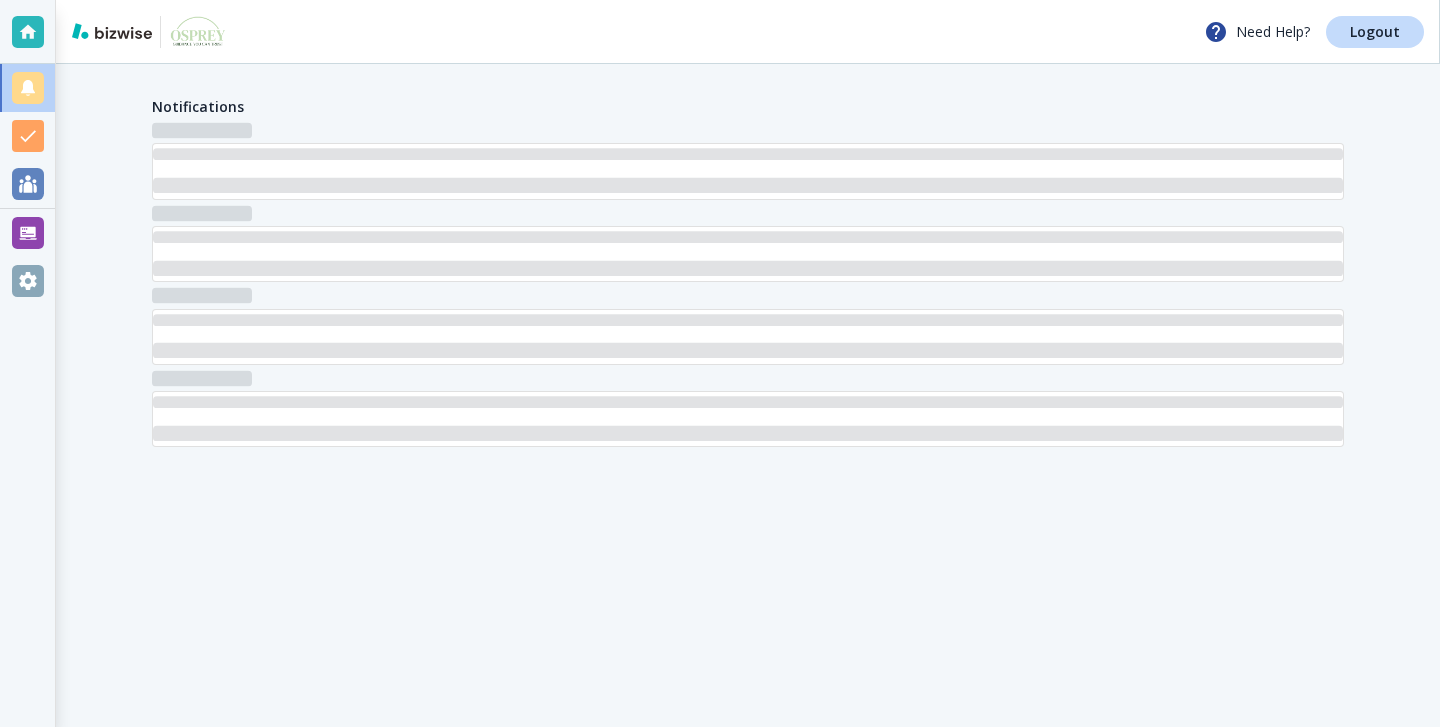 scroll, scrollTop: 0, scrollLeft: 0, axis: both 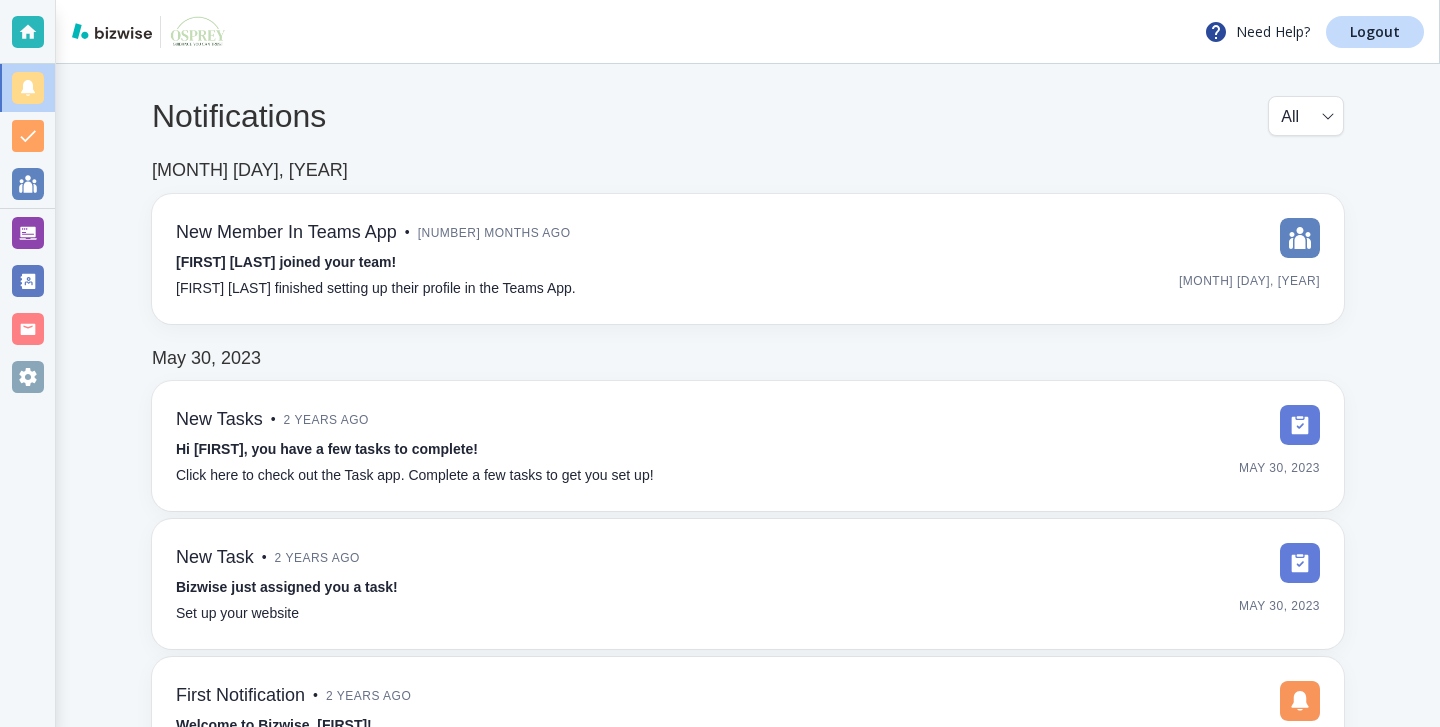click at bounding box center [28, 233] 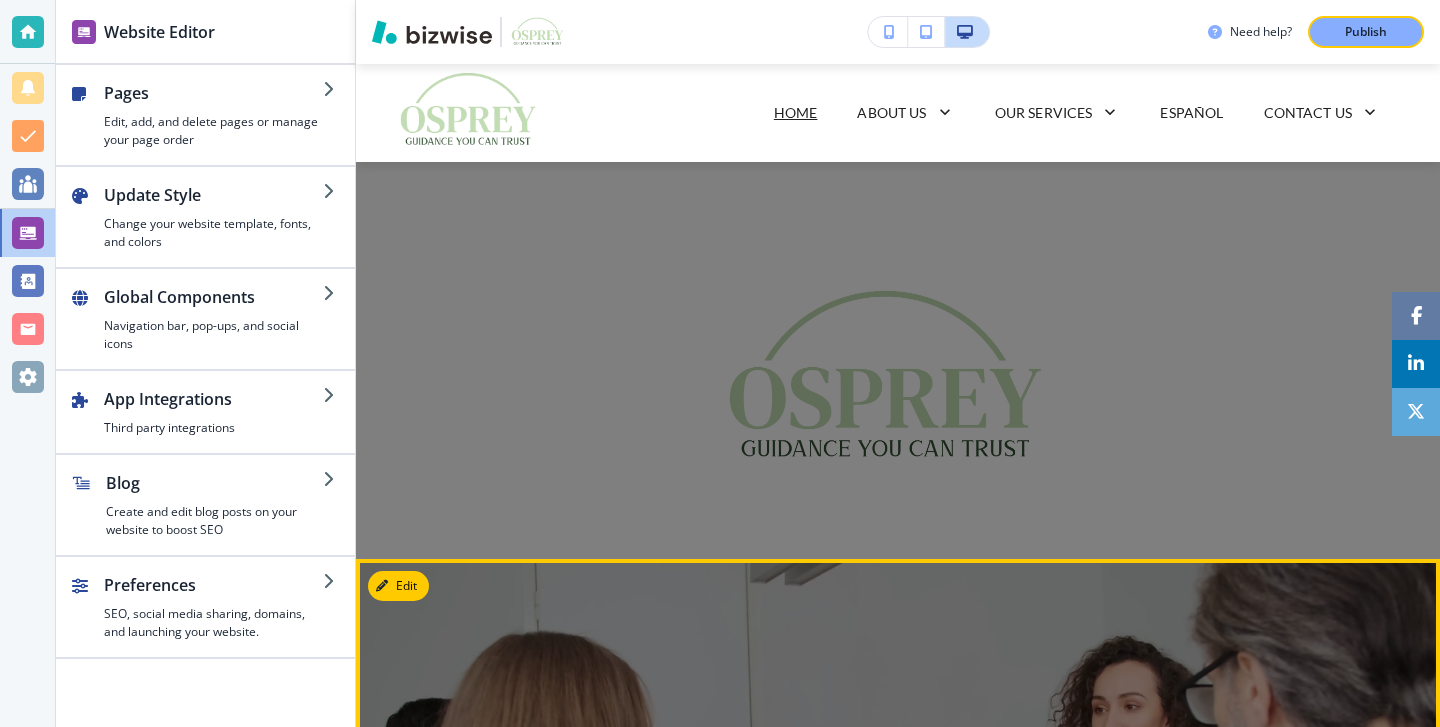scroll, scrollTop: 0, scrollLeft: 0, axis: both 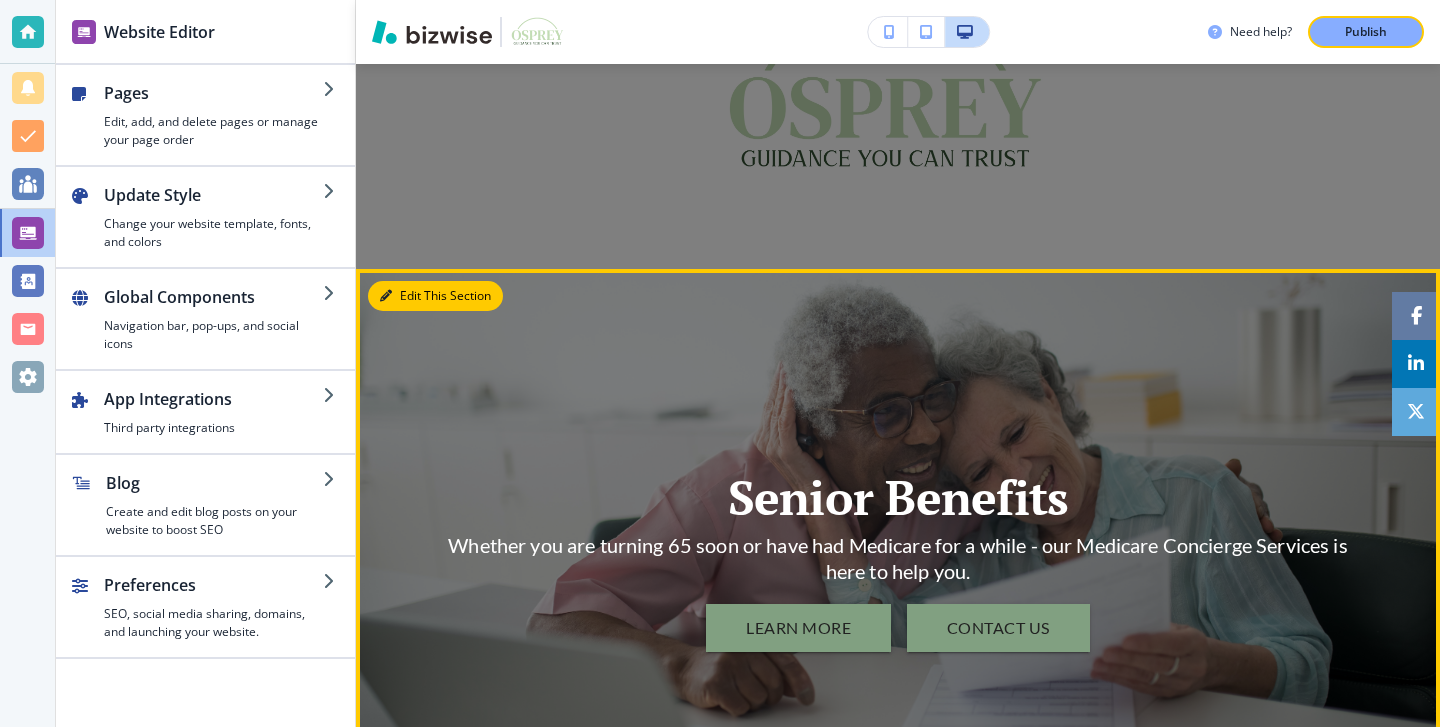 click on "Edit This Section" at bounding box center [435, 296] 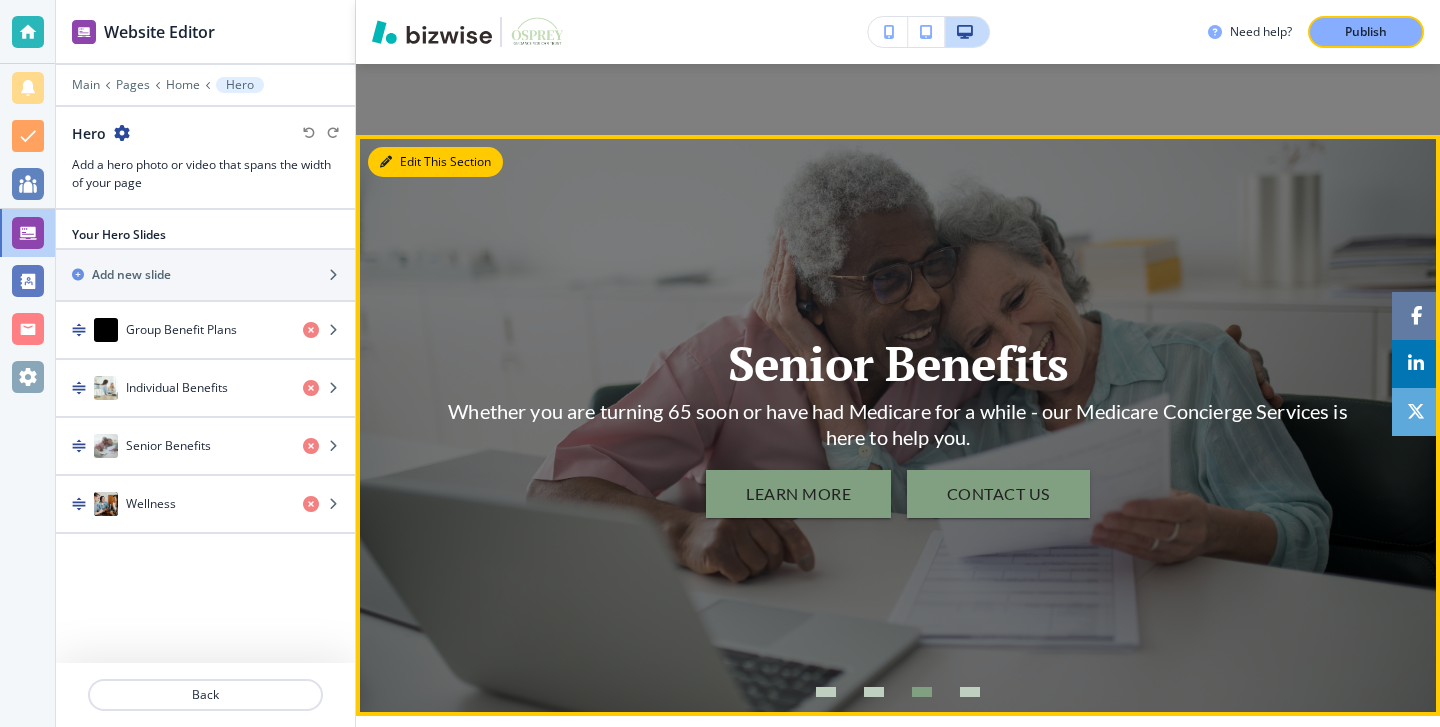 scroll, scrollTop: 497, scrollLeft: 0, axis: vertical 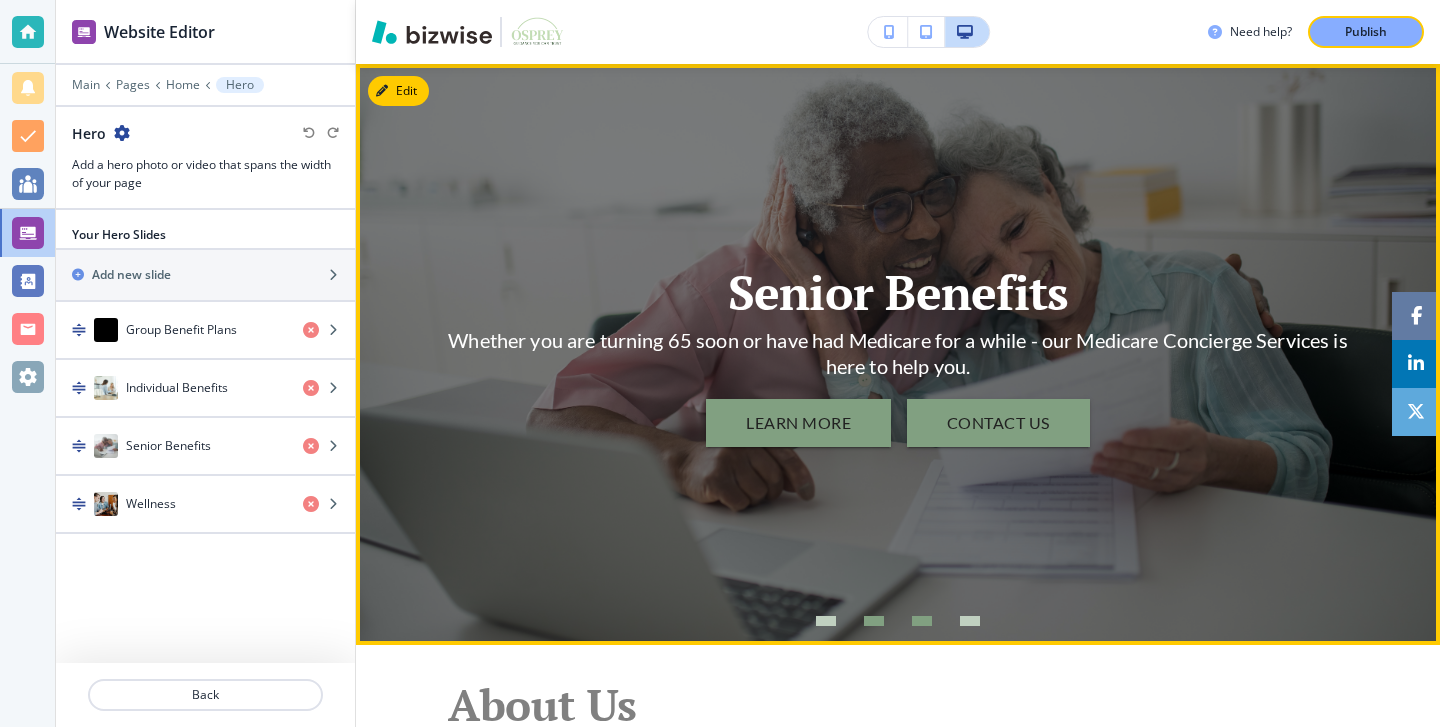 click at bounding box center [874, 621] 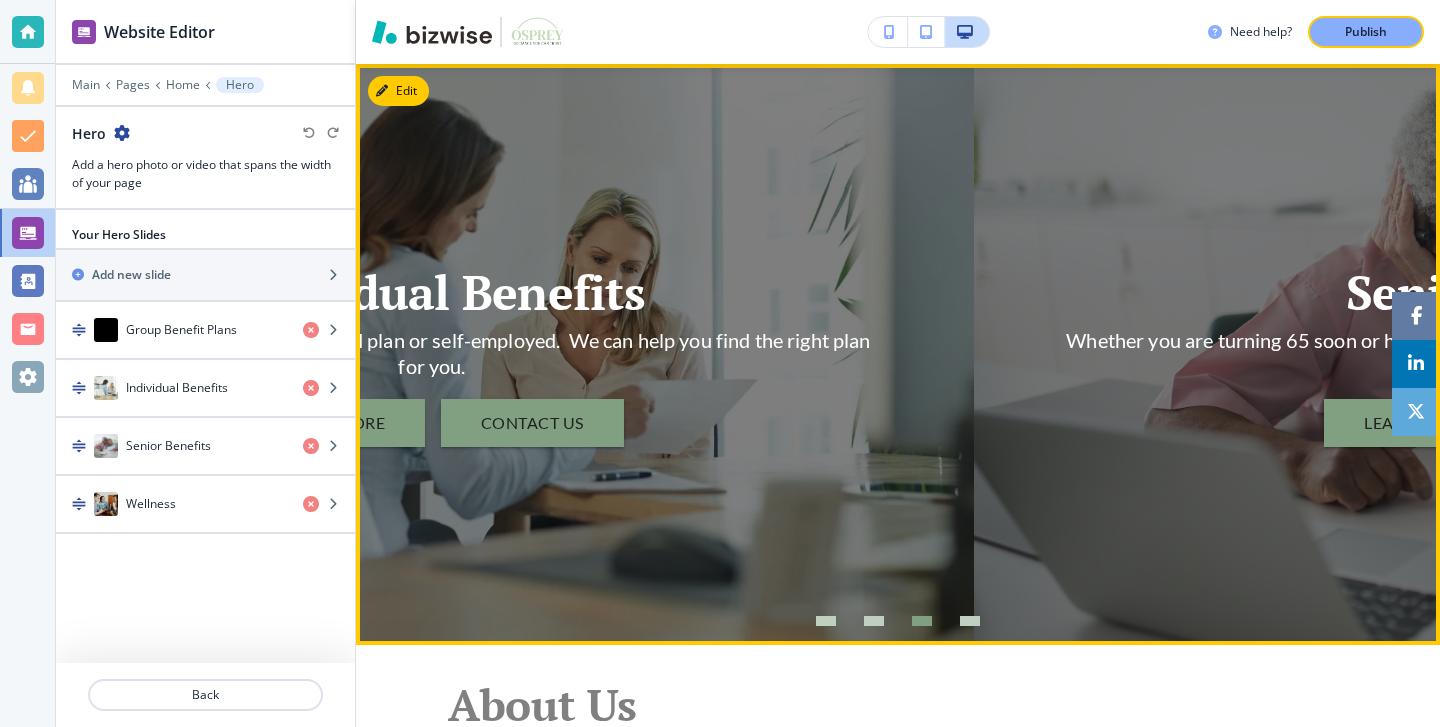 click at bounding box center [826, 621] 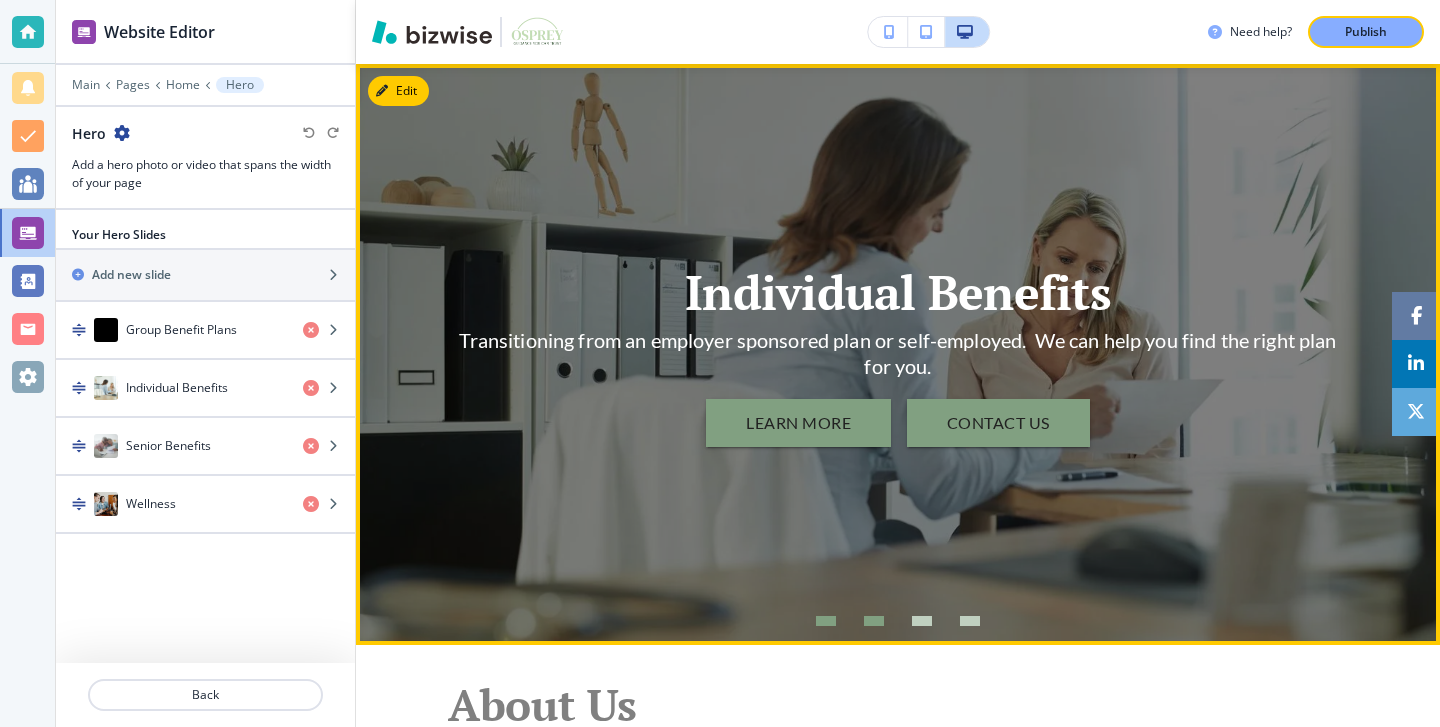click at bounding box center [826, 621] 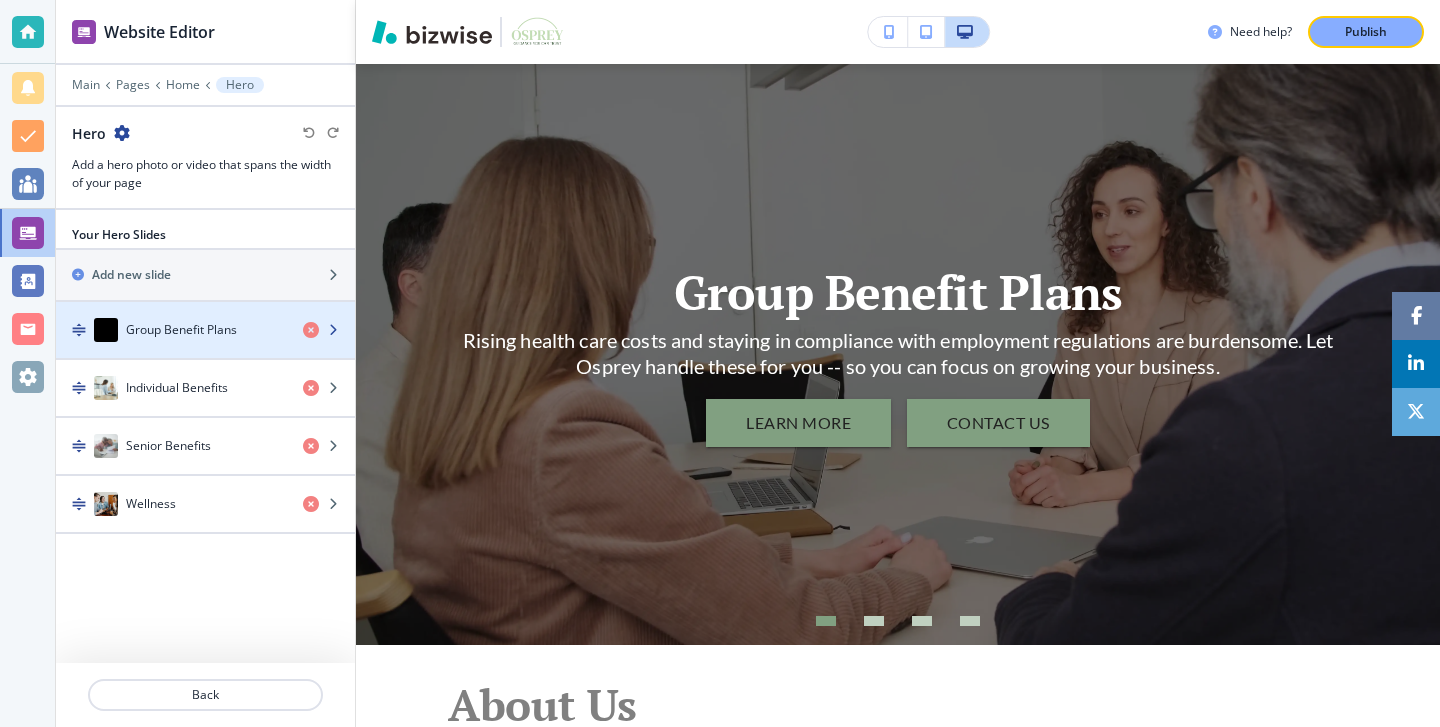click on "Group Benefit Plans" at bounding box center (171, 330) 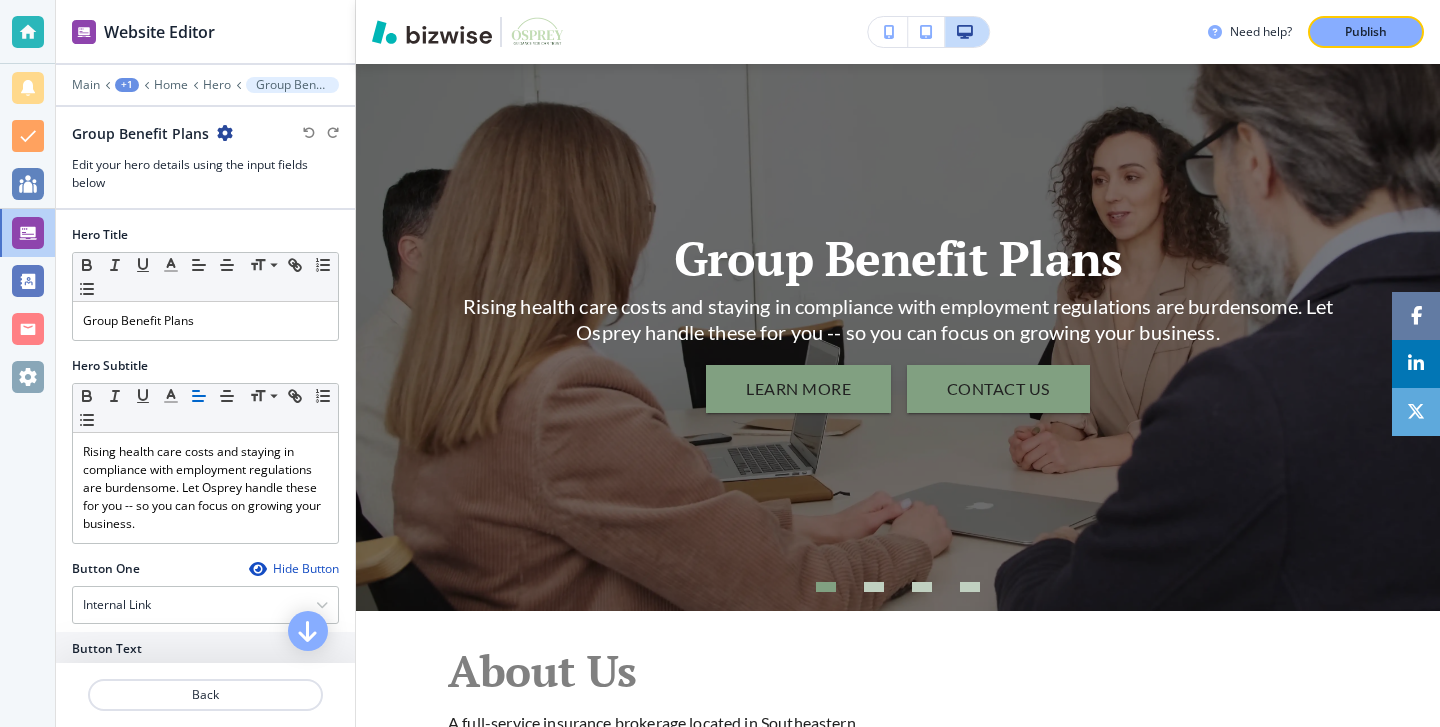 scroll, scrollTop: 533, scrollLeft: 0, axis: vertical 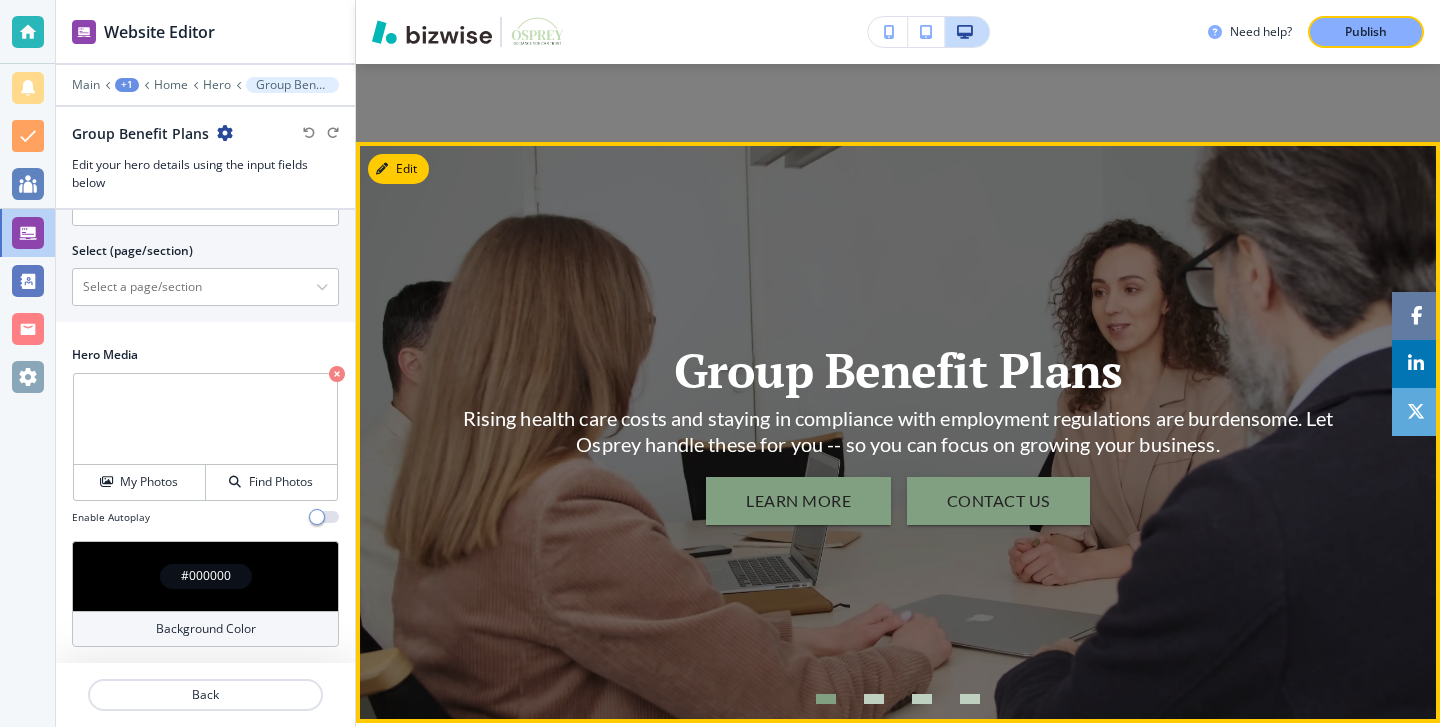 click on "Group Benefit Plans Rising health care costs and staying in compliance with employment regulations are burdensome. Let Osprey handle these for you -- so you can focus on growing your business. LEARN MORE CONTACT US" at bounding box center (898, 432) 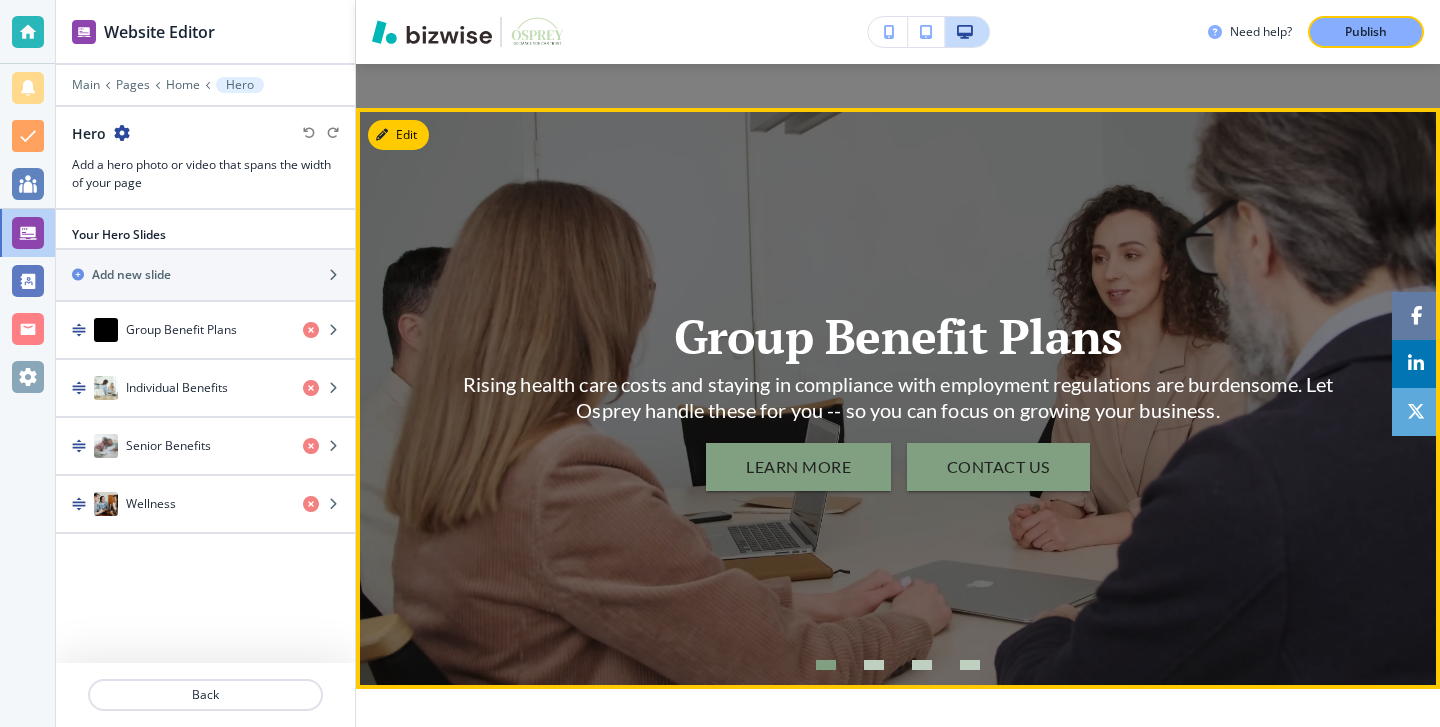 scroll, scrollTop: 434, scrollLeft: 0, axis: vertical 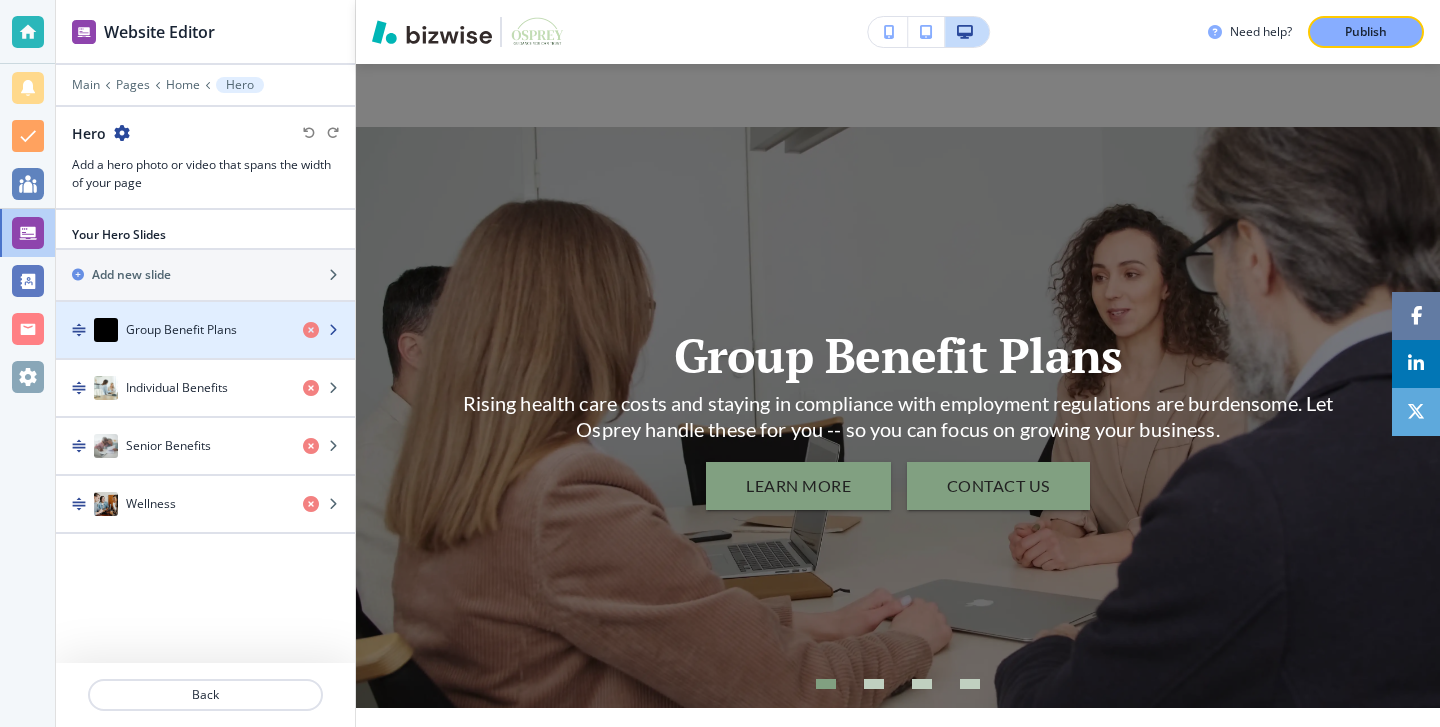 click at bounding box center [205, 310] 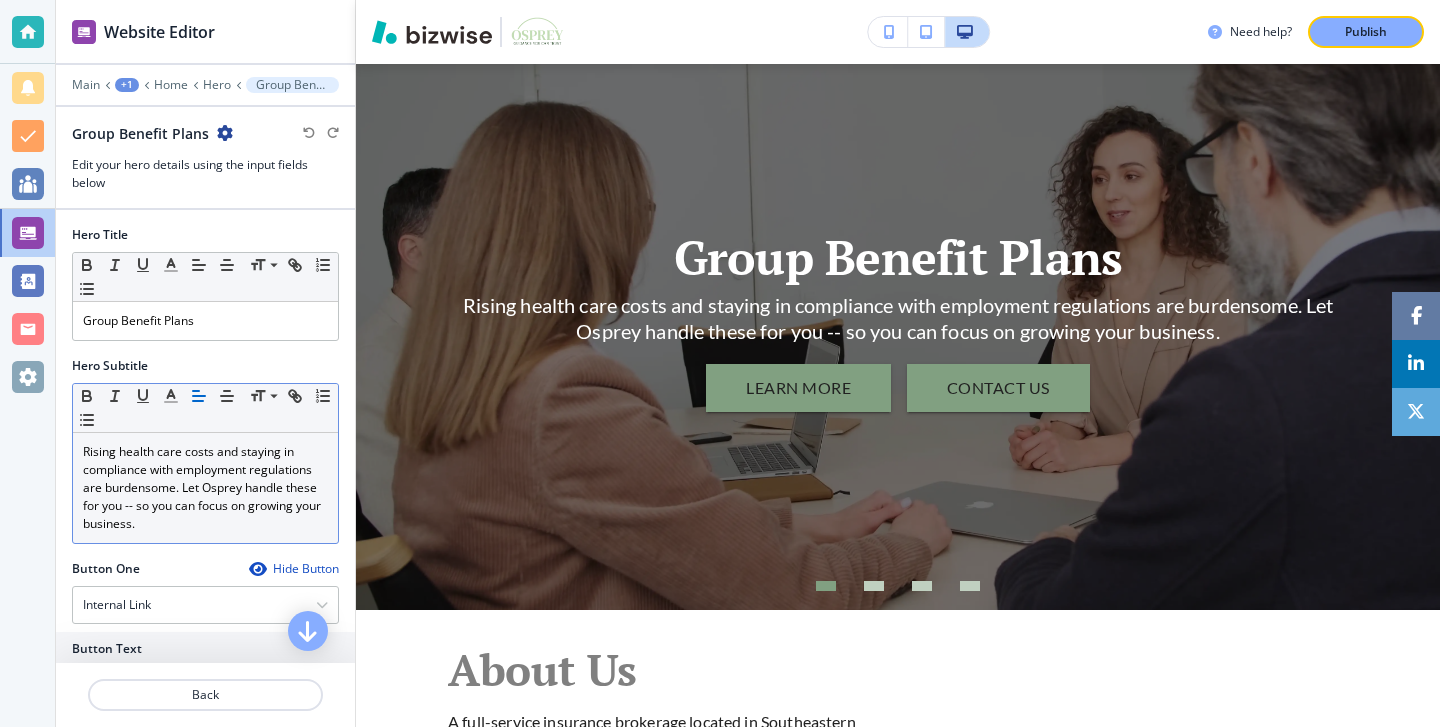 scroll, scrollTop: 533, scrollLeft: 0, axis: vertical 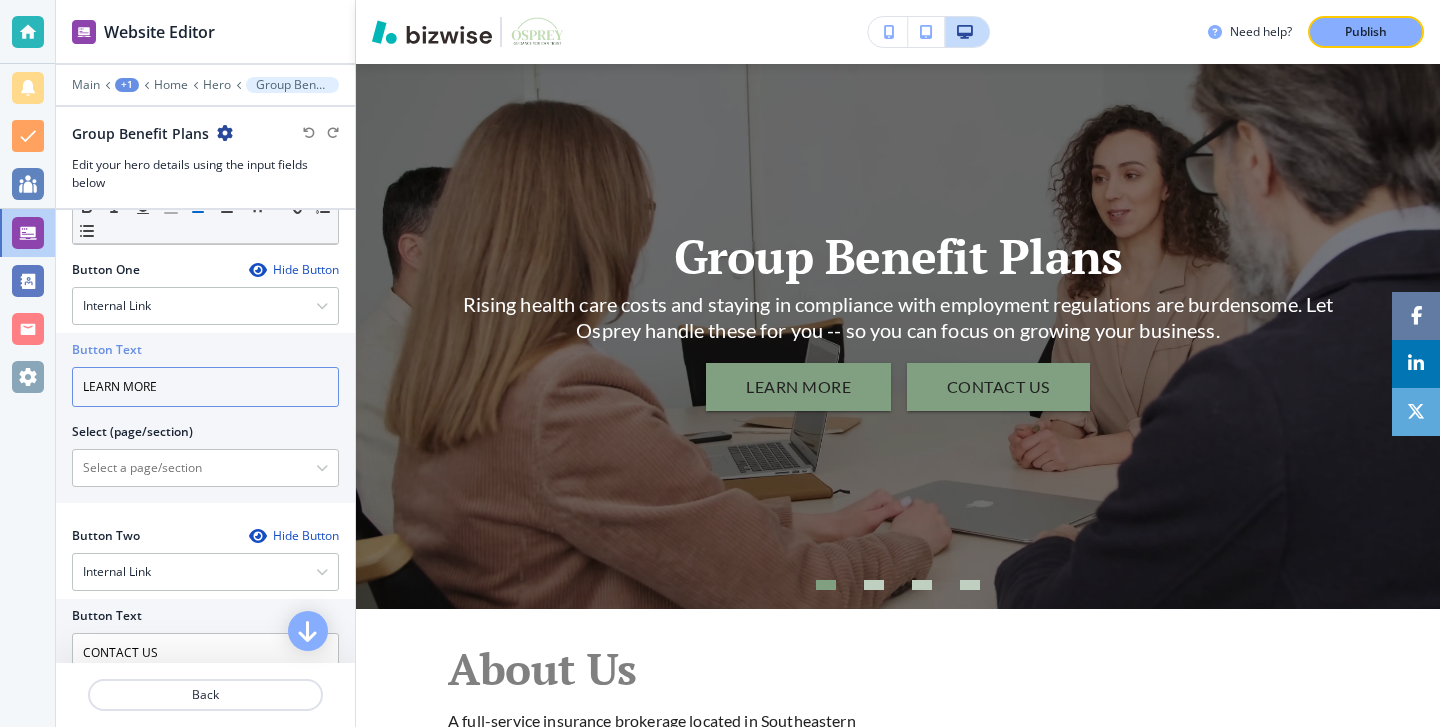 drag, startPoint x: 264, startPoint y: 395, endPoint x: 85, endPoint y: 380, distance: 179.6274 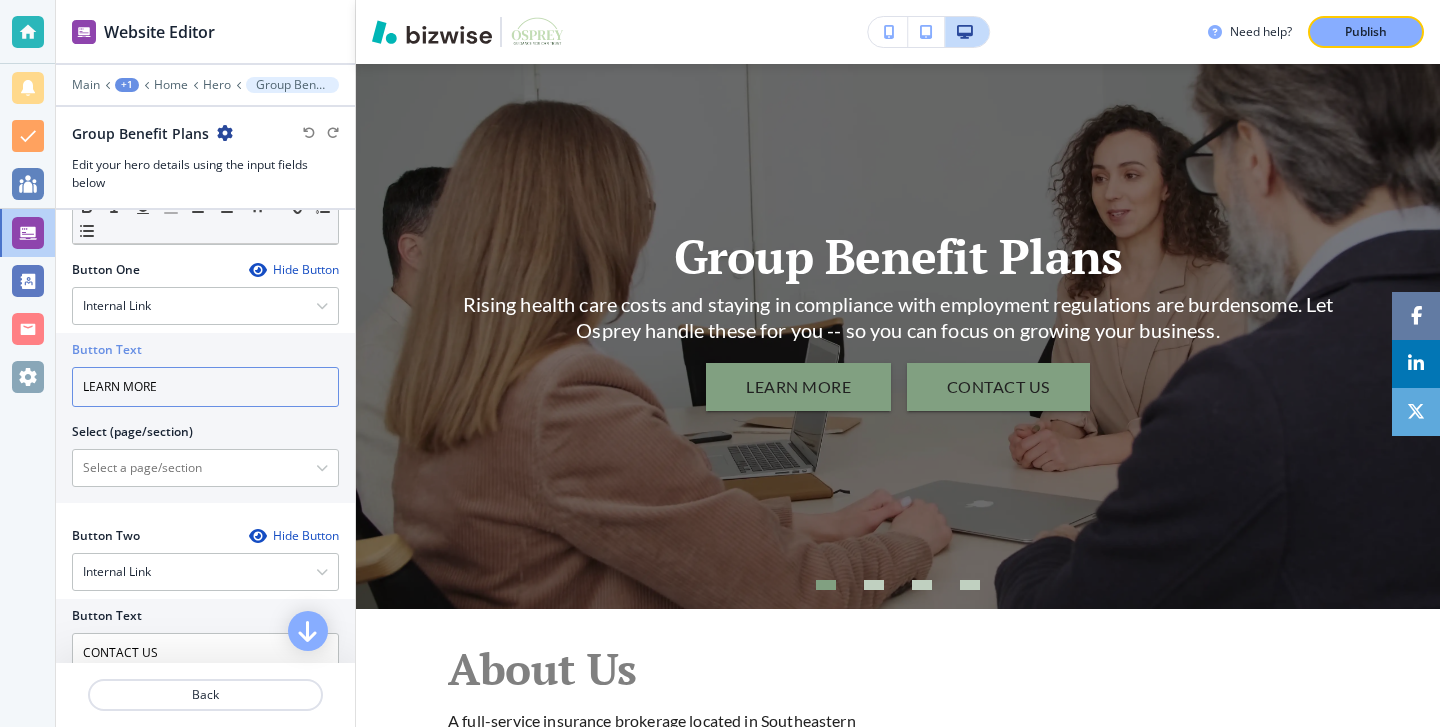 click on "LEARN MORE" at bounding box center (205, 387) 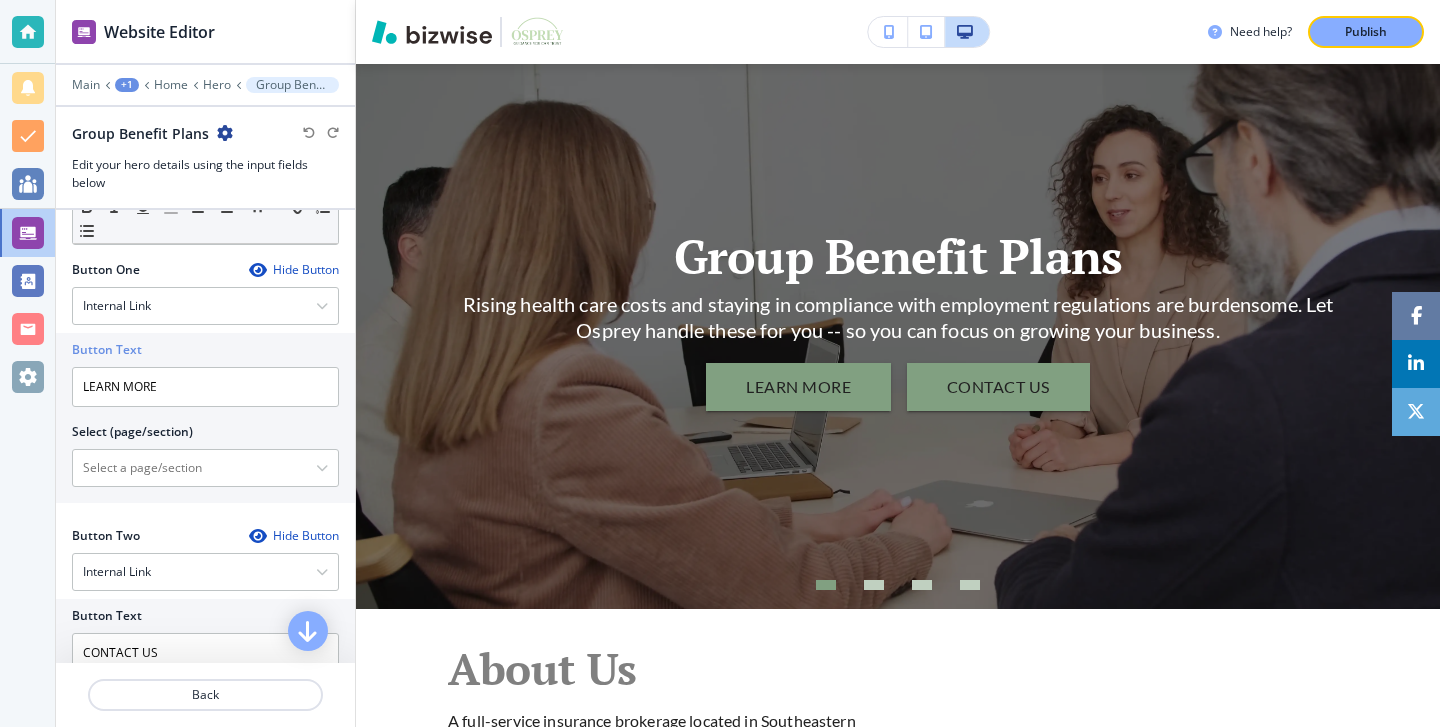 click on "Button One Hide Button Internal Link Telephone External Link Social Media Email File Sharing Internal Link Button Text LEARN MORE Select (page/section) Home Home | Embed  Home |     Home | Banner Home | Hero Home | About Home | Visual Navigation Home | Services Designed For You Home | Why Osprey? Home |
Osprey is an Employee Benefits insurance agency serving clients across the country and recognized as a certified Women Owned Business and one of the top 25 Employee Benefits agencies in Southeastern Pennsylvania.  Home | What Our Clients Say ... Home | Send Us A Message Home |  Home | Embed Our History Our History | Embed  Our History | Hero Our History | Who We Are Our History | Our Team  Our History | Our Mission  Testimonials Testimonials | Embed  Testimonials | Hero Testimonials | Our Clients Love What We Do Testimonials | Why Osprey? Testimonials | Send Us A Message Contact | Hero Contact | Contact Us Contact | Contact Us Resources Resources | Embed  Resources | Hero Resources | Resources Library Pennie" at bounding box center [205, 386] 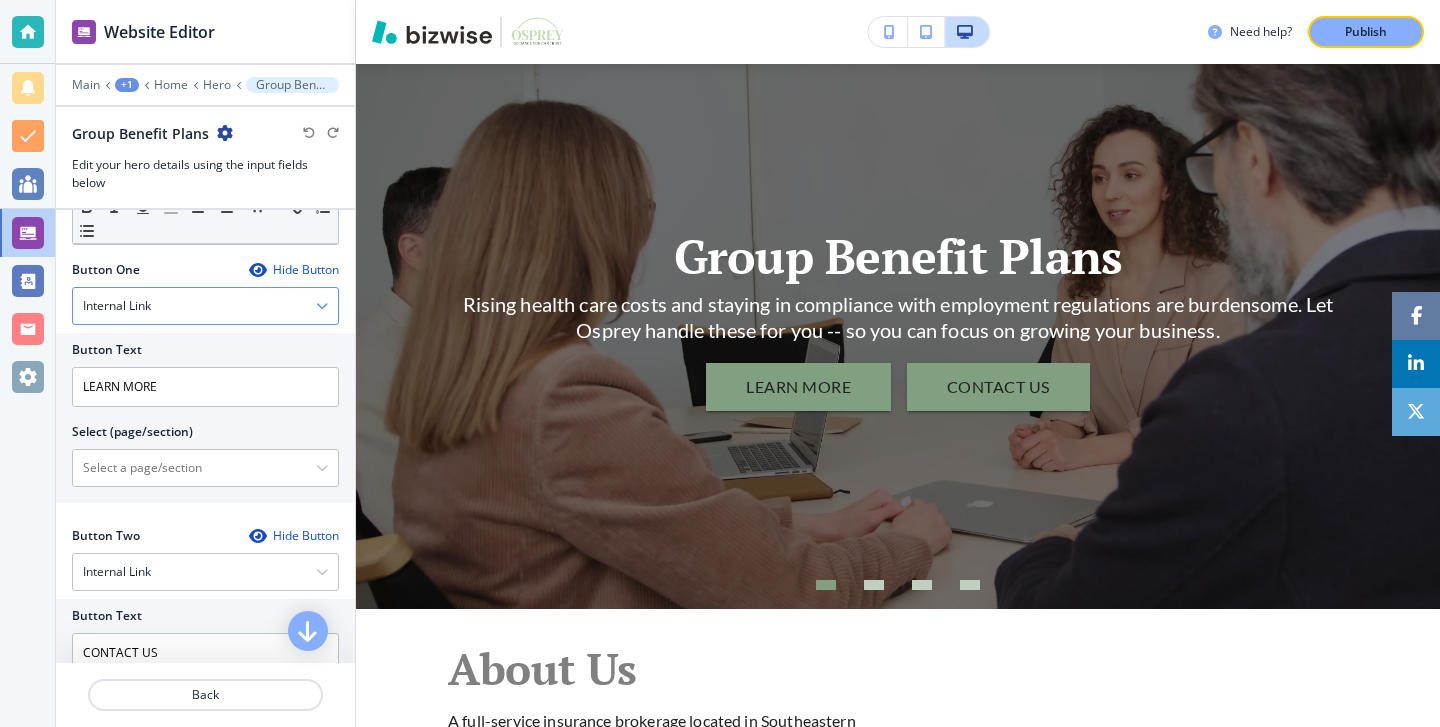 click on "Internal Link" at bounding box center [205, 306] 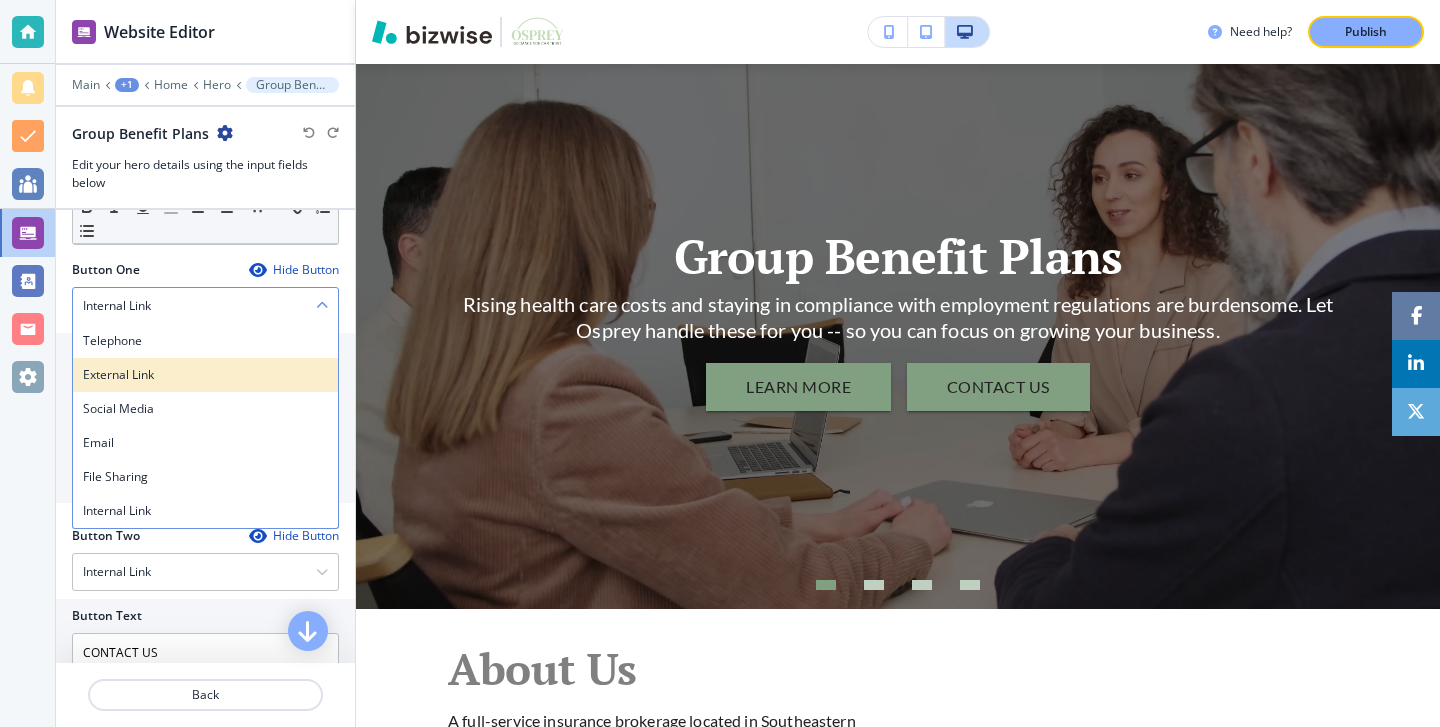 click on "External Link" at bounding box center [205, 375] 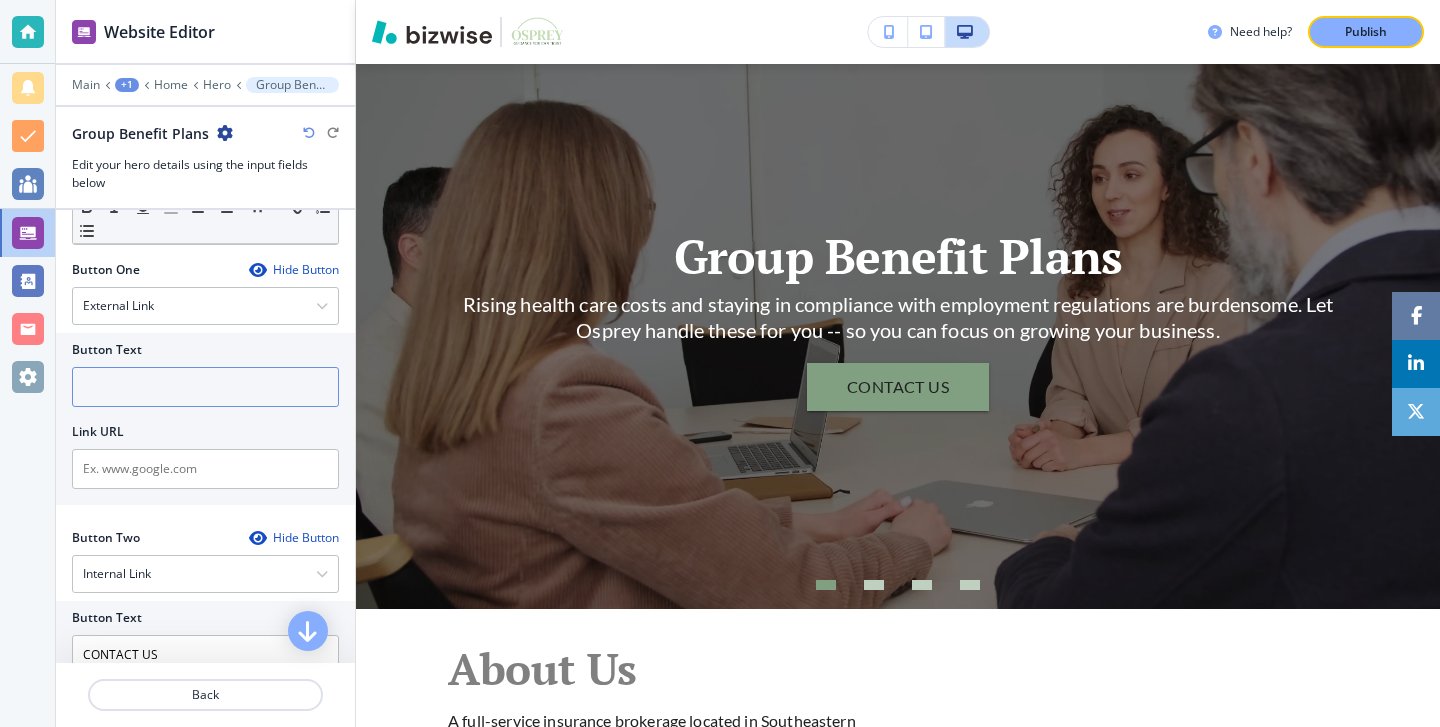 click at bounding box center (205, 387) 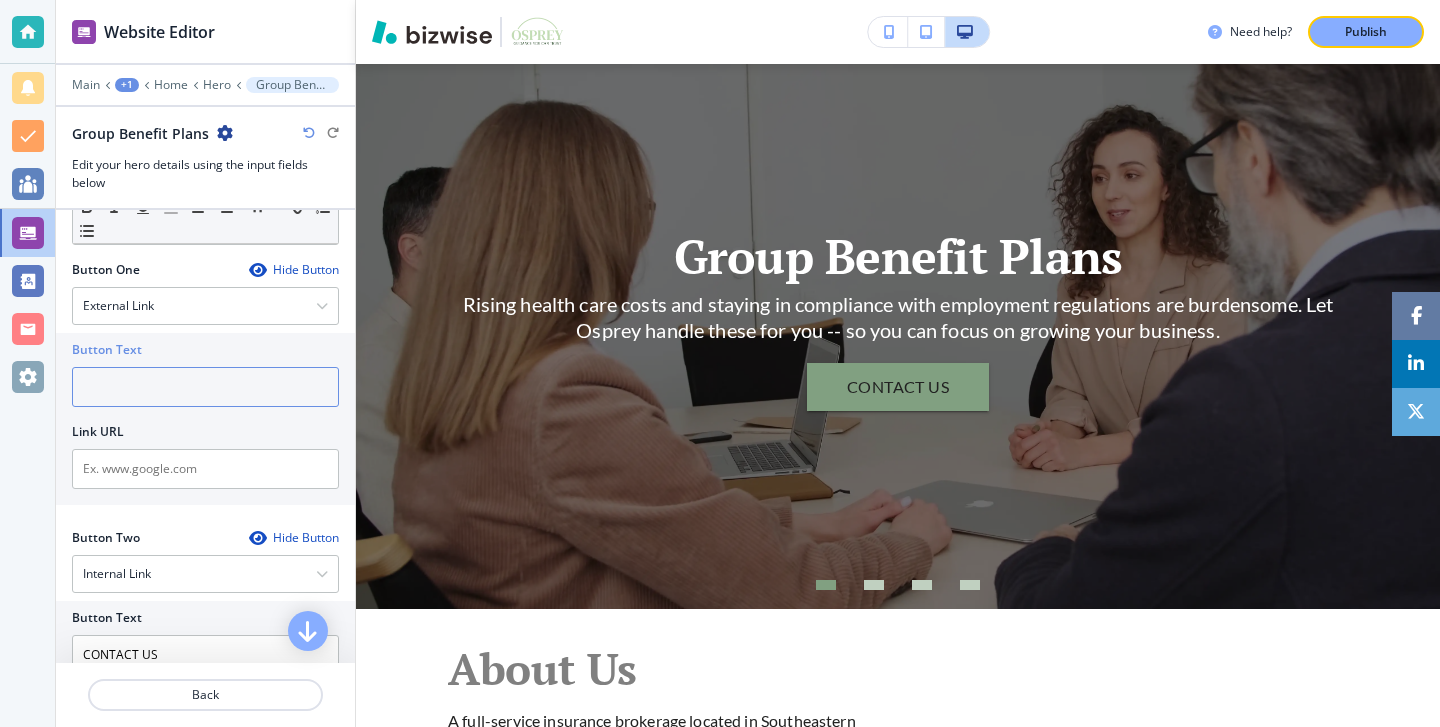 paste on "Schedule an Appointment, Shop and Enroll In Medicare" 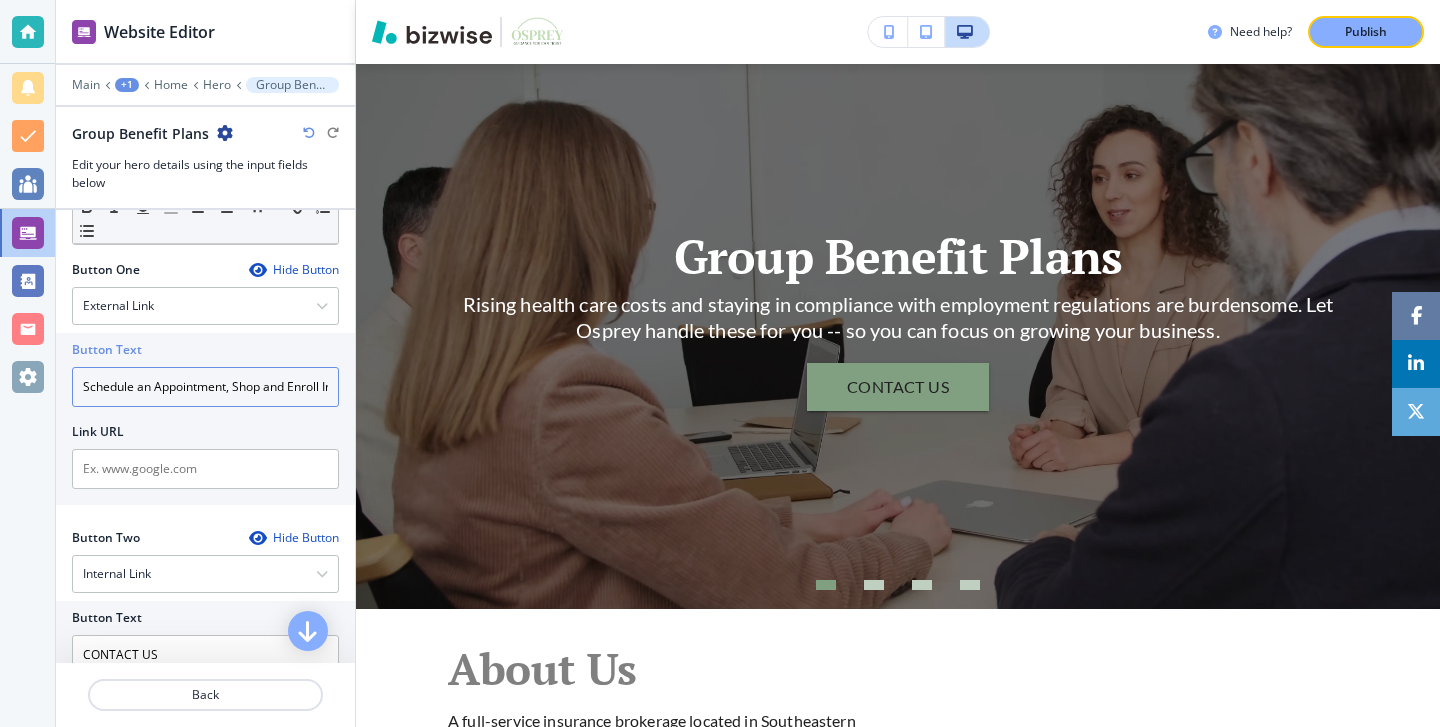 scroll, scrollTop: 0, scrollLeft: 63, axis: horizontal 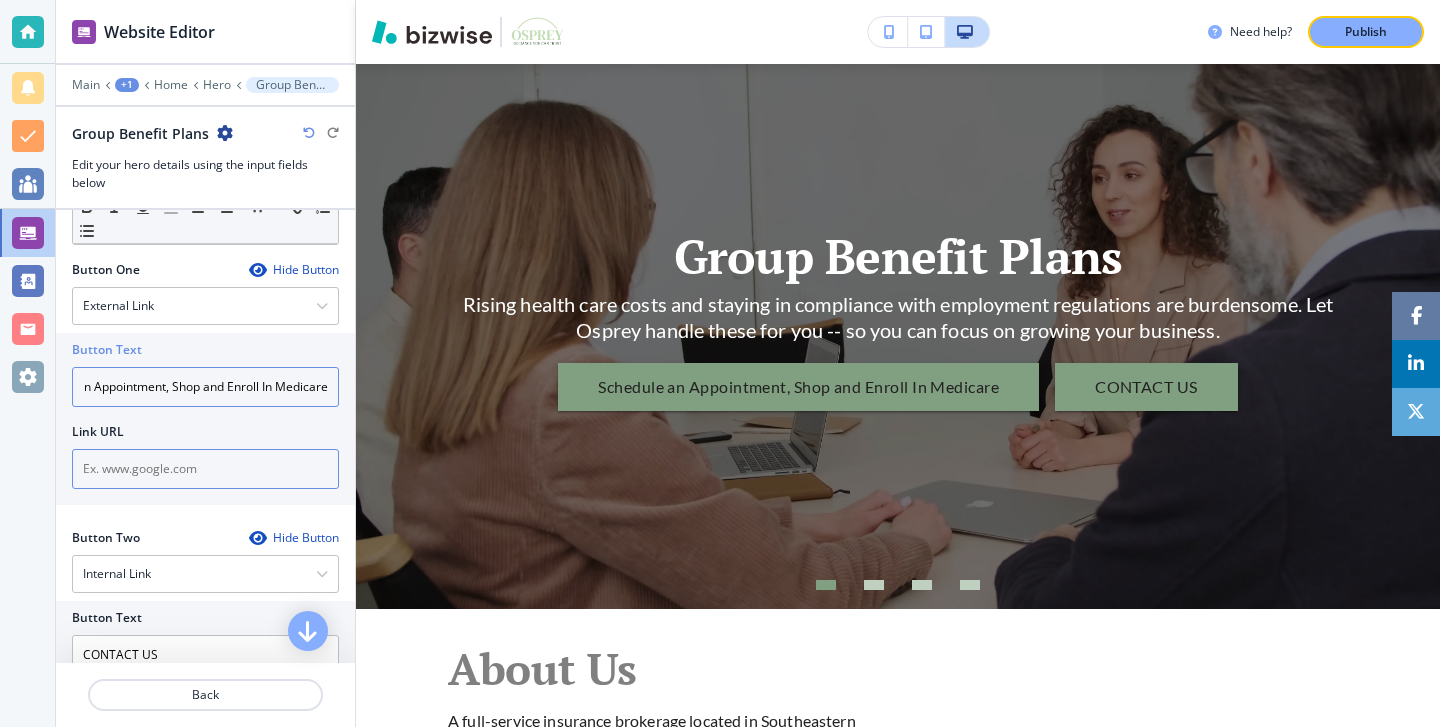 type on "Schedule an Appointment, Shop and Enroll In Medicare" 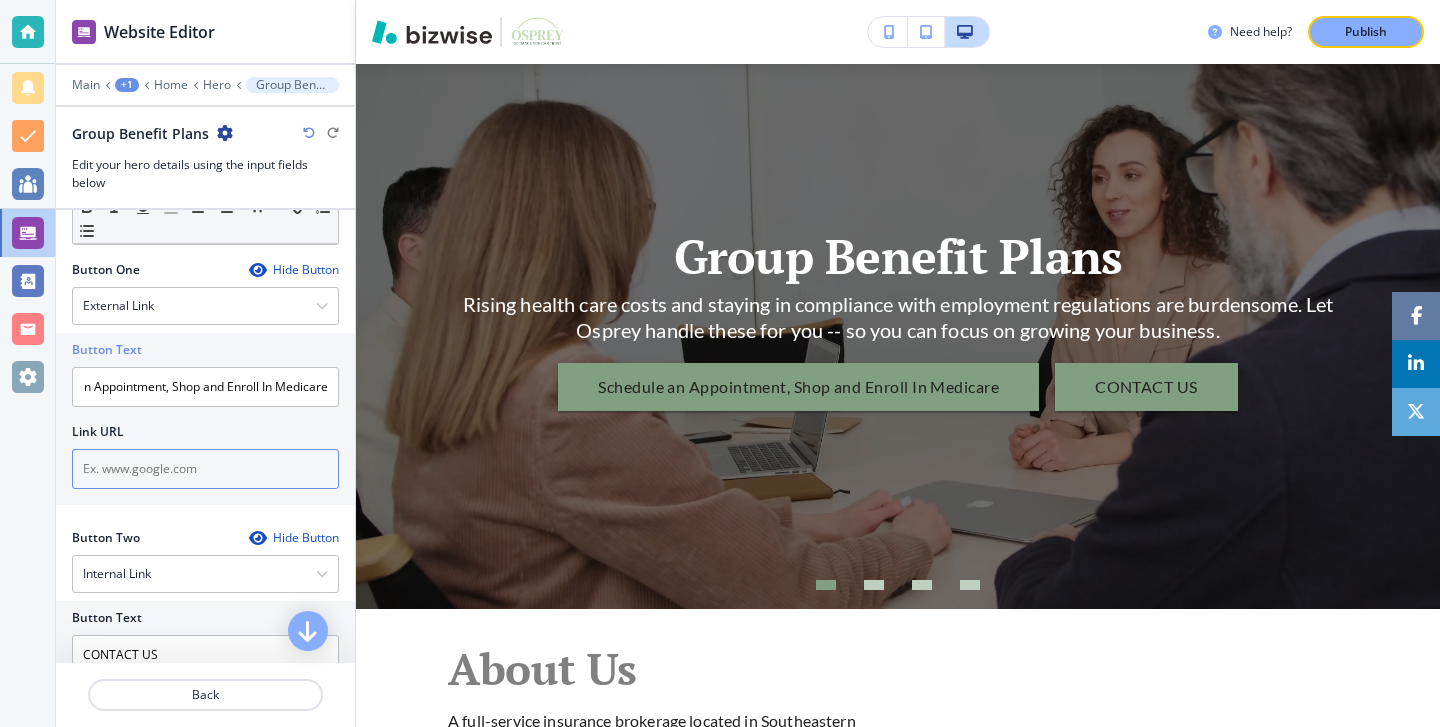 scroll, scrollTop: 0, scrollLeft: 0, axis: both 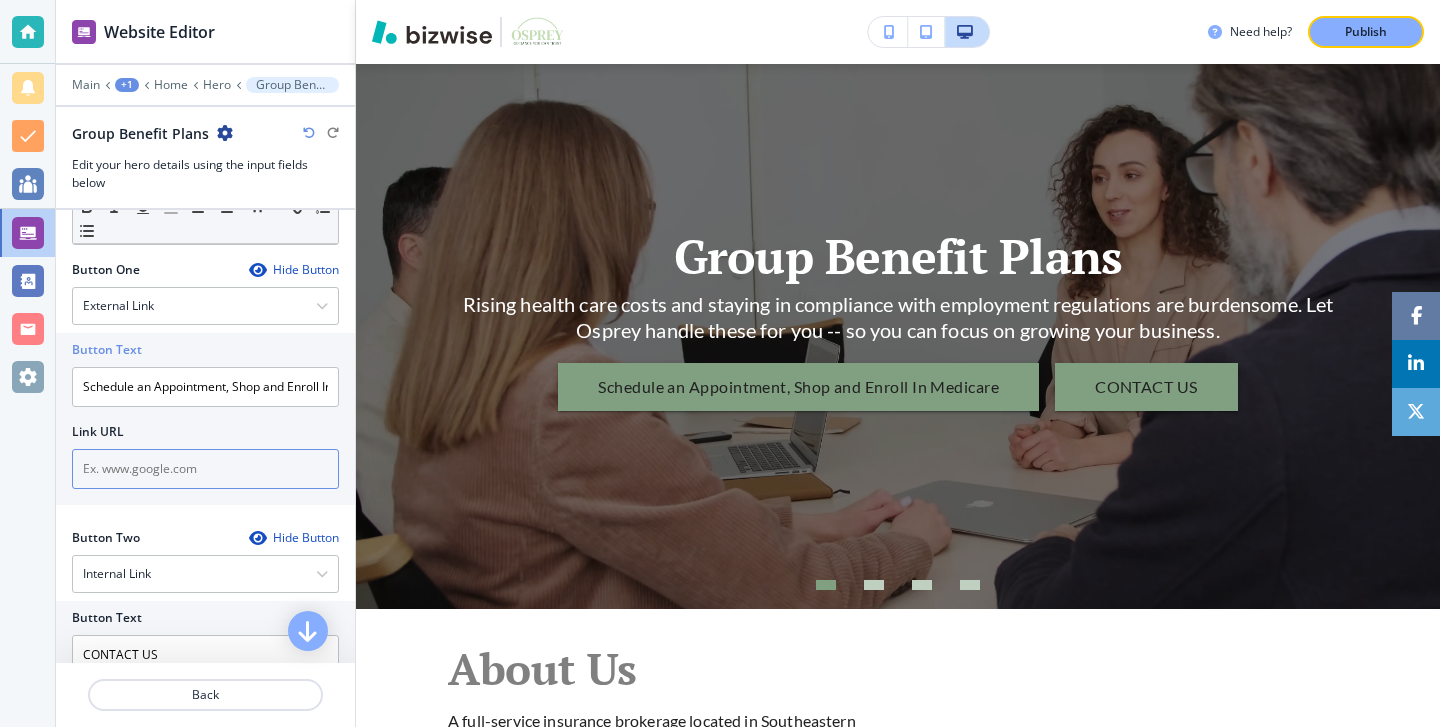 click at bounding box center (205, 469) 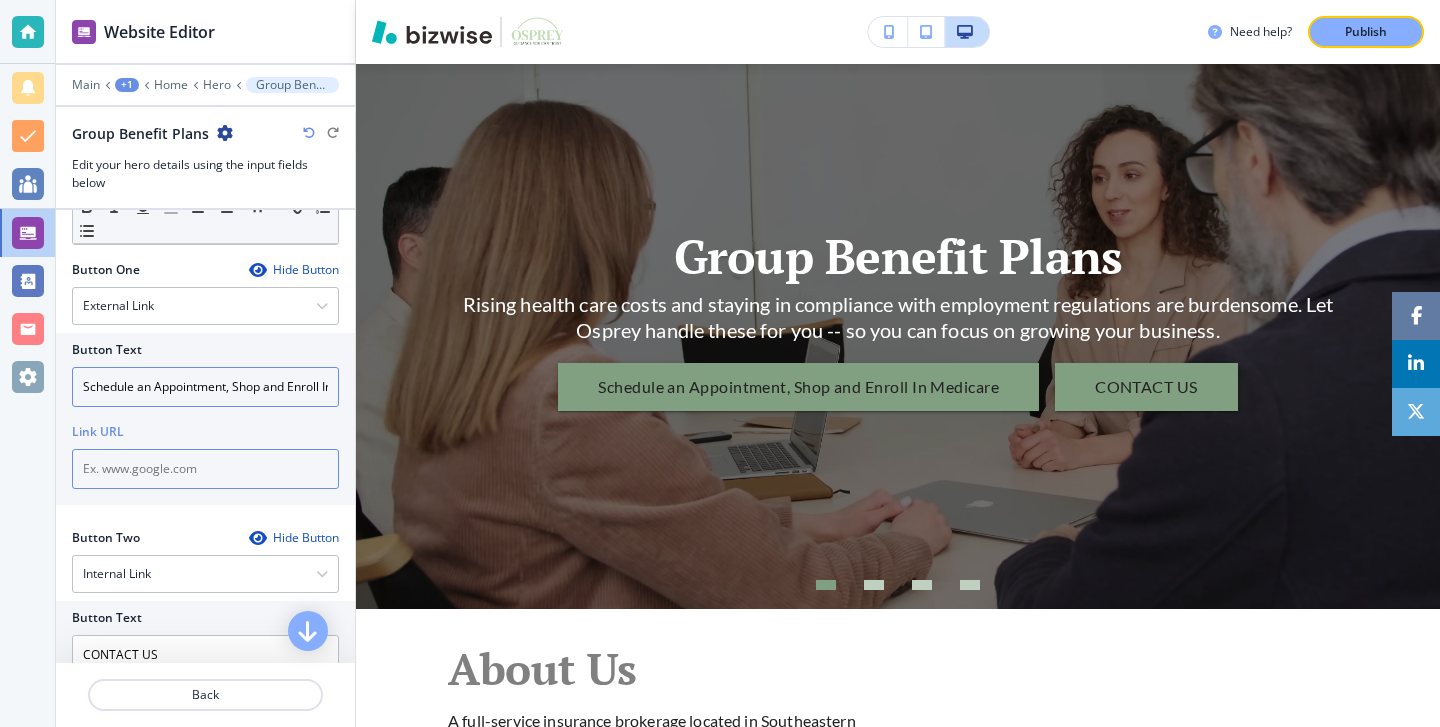 paste on "https://planenroll.com/?purl=[FIRST]-[LAST]" 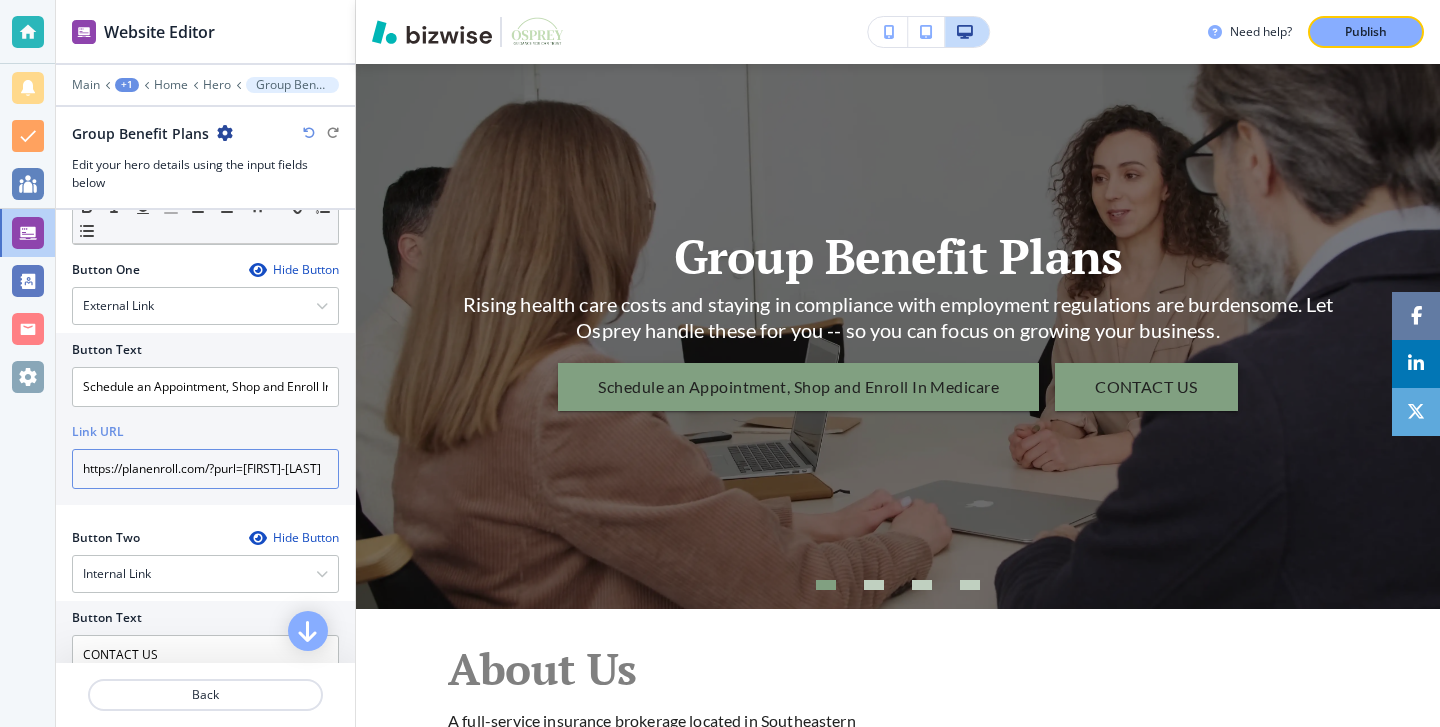 type on "https://planenroll.com/?purl=[FIRST]-[LAST]" 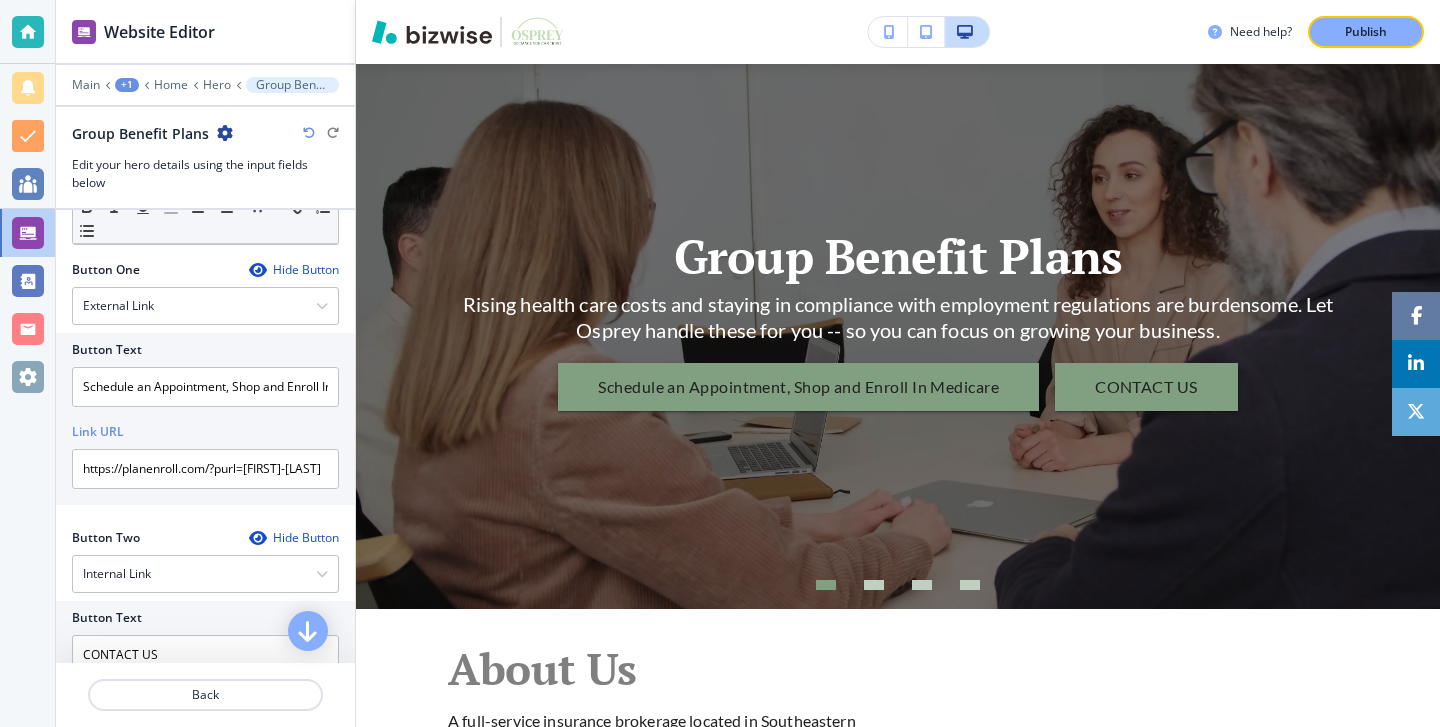 click on "Button One Hide Button External Link Telephone External Link Social Media Email File Sharing Internal Link Button Text Schedule an Appointment, Shop and Enroll In Medicare Link URL https://planenroll.com/?purl=[FIRST]-[LAST]" at bounding box center (205, 395) 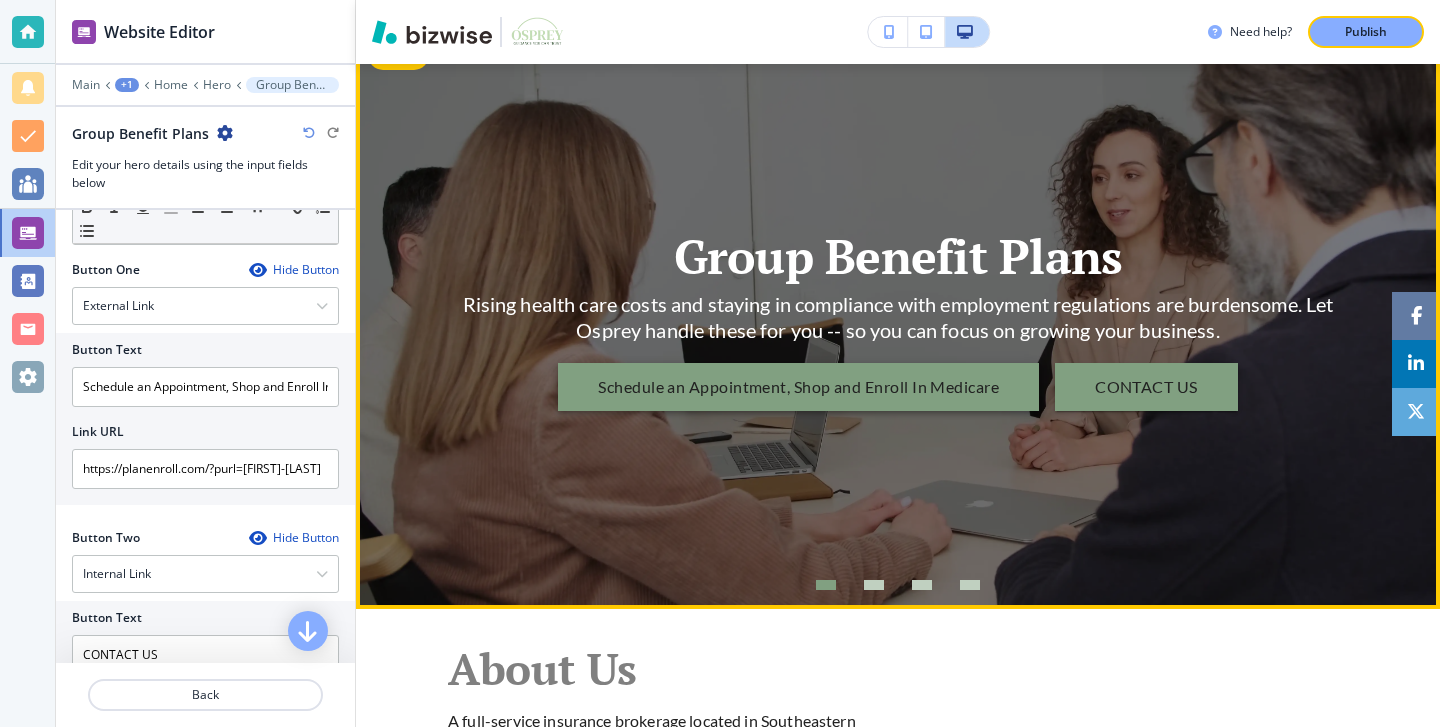 click on "Schedule an Appointment, Shop and Enroll In Medicare" at bounding box center [798, 387] 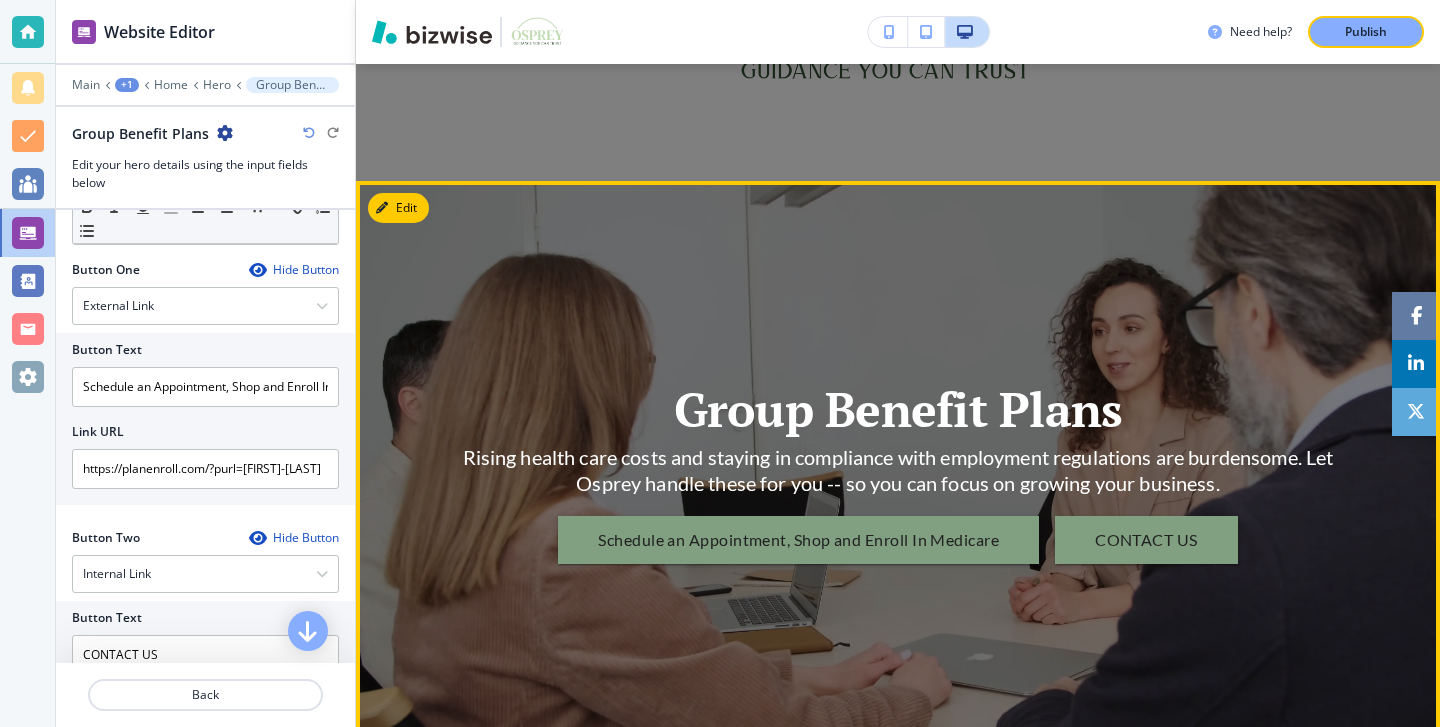 scroll, scrollTop: 379, scrollLeft: 0, axis: vertical 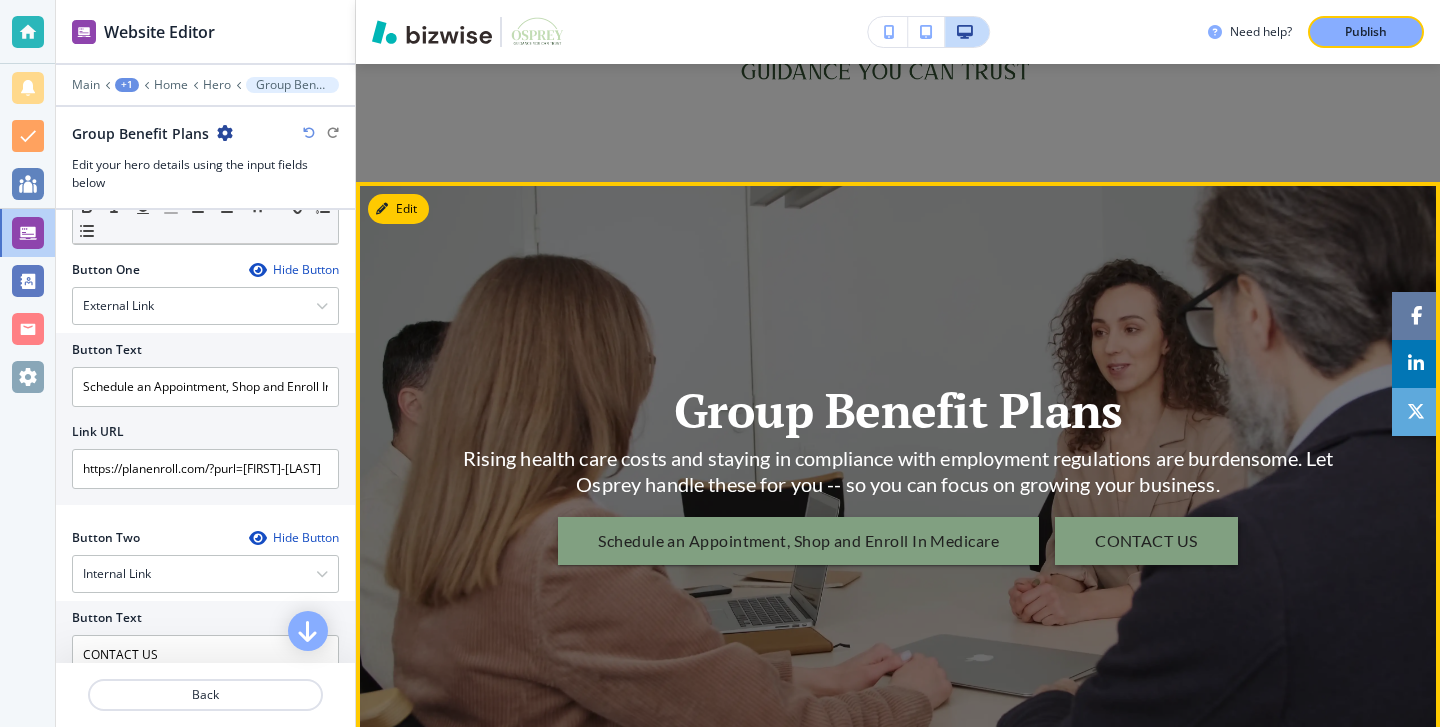 click on "CONTACT US" at bounding box center [1146, 541] 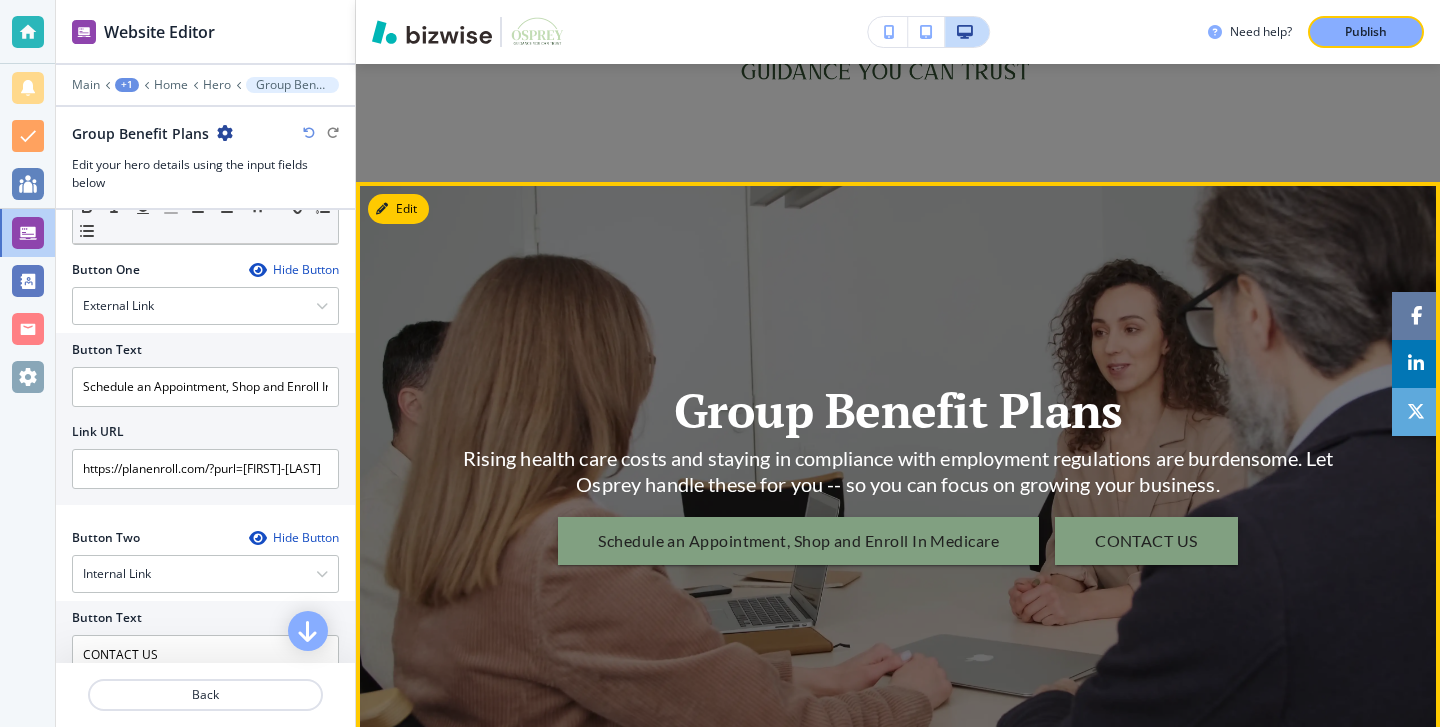 scroll, scrollTop: 655, scrollLeft: 0, axis: vertical 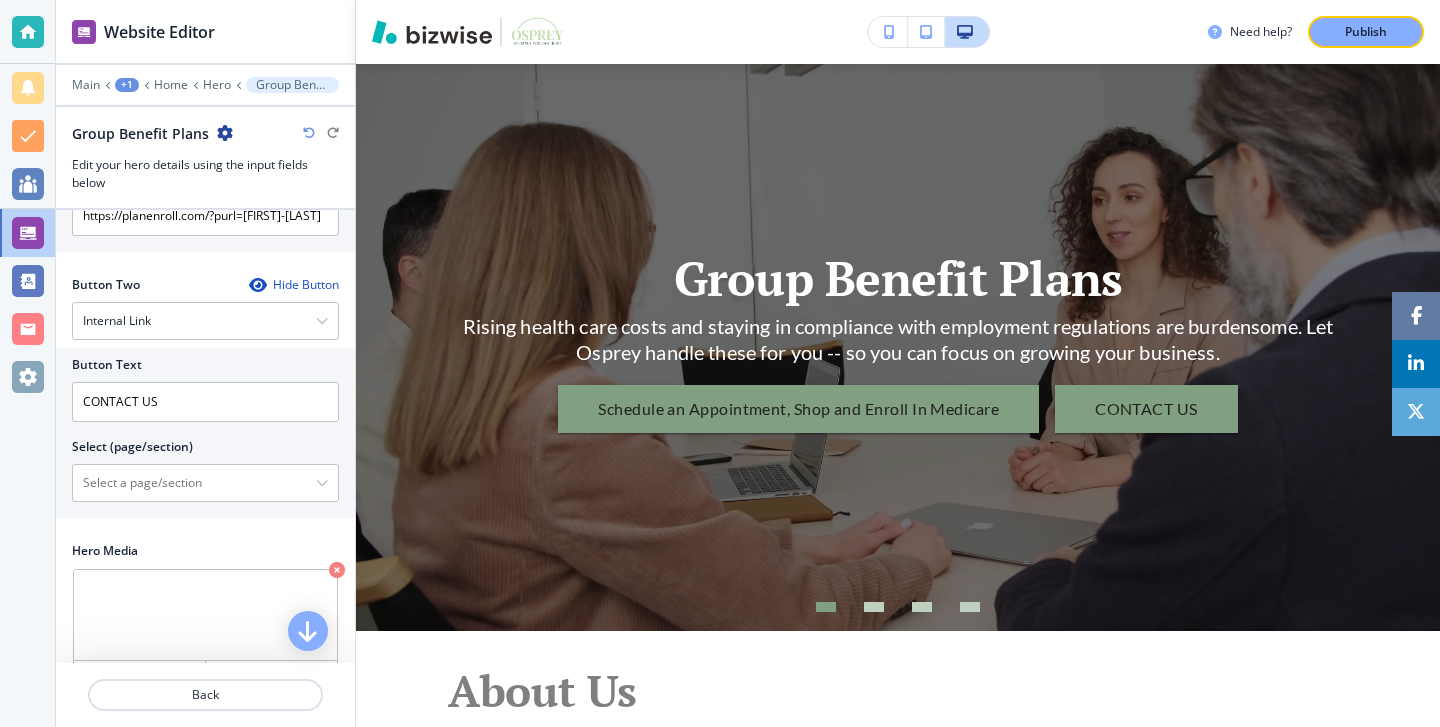 click on "Hide Button" at bounding box center [294, 285] 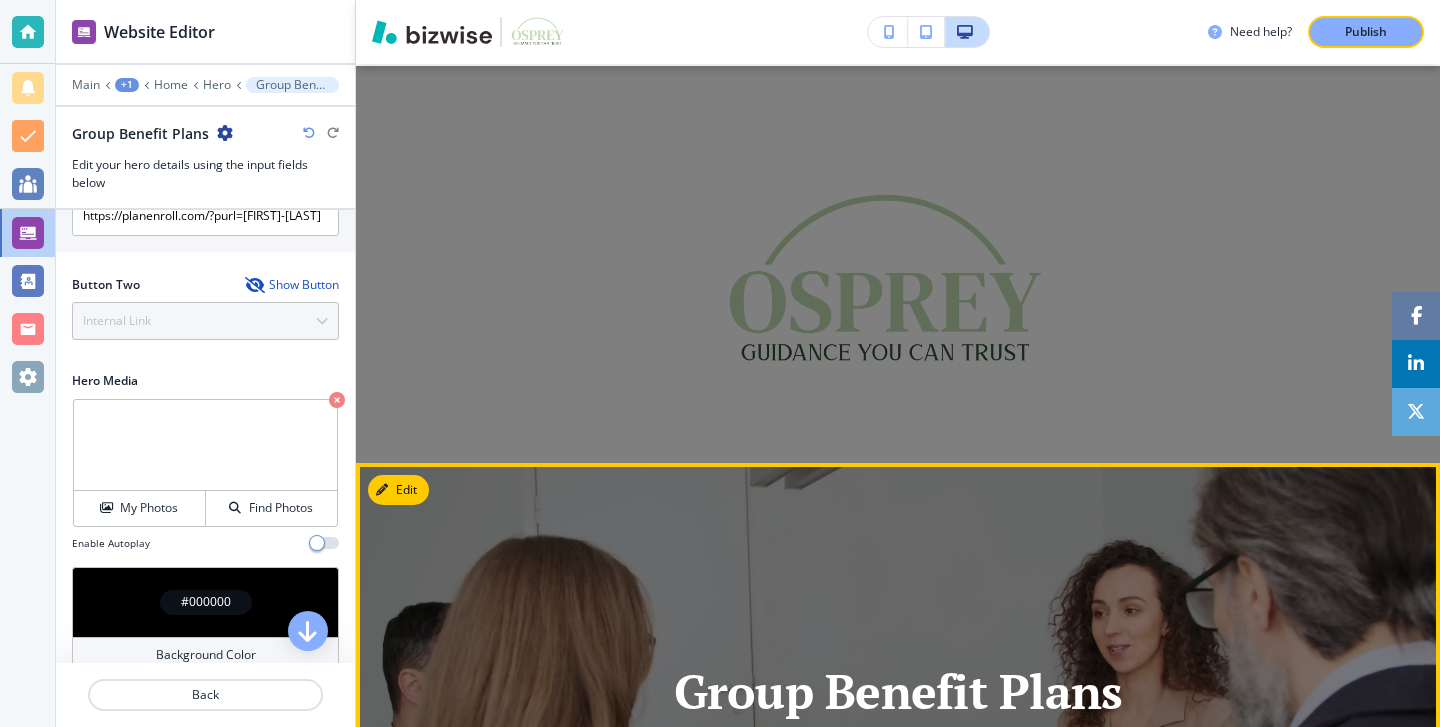 scroll, scrollTop: 0, scrollLeft: 0, axis: both 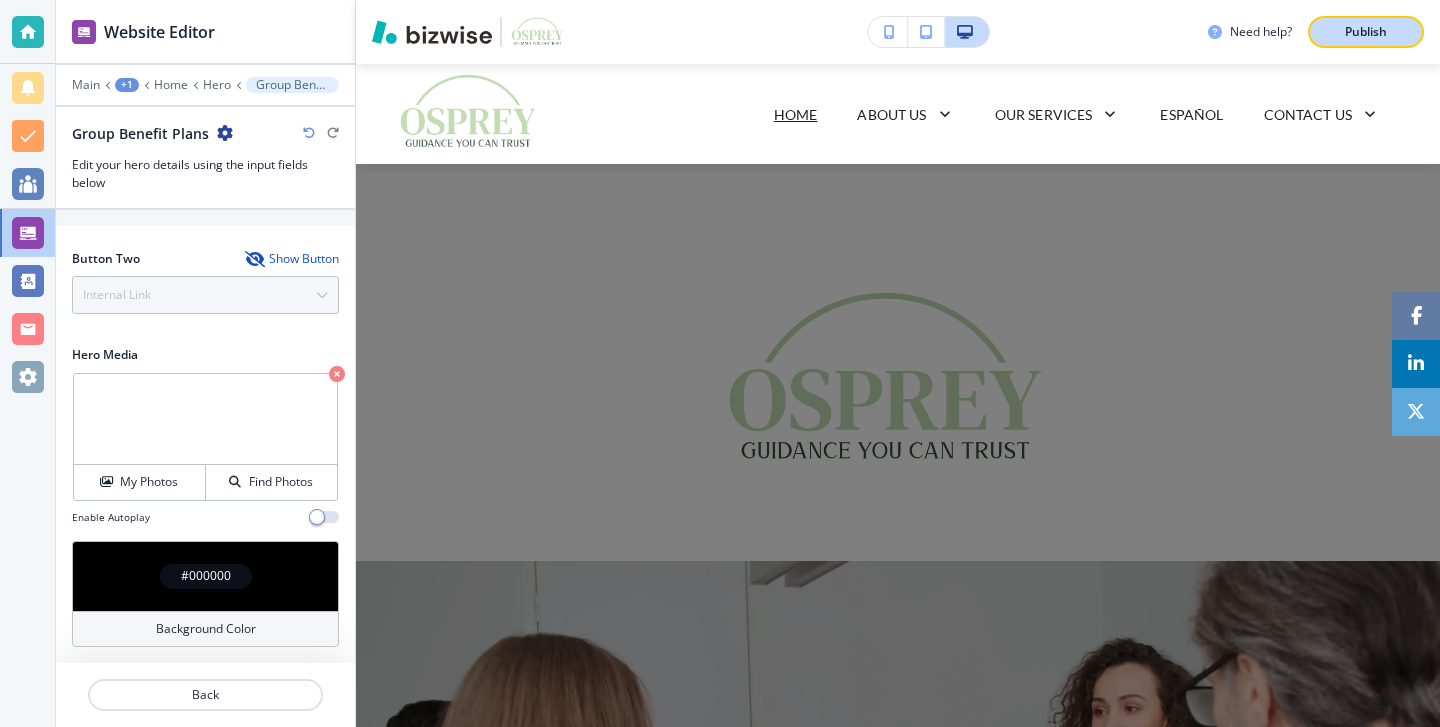 click on "Publish" at bounding box center (1366, 32) 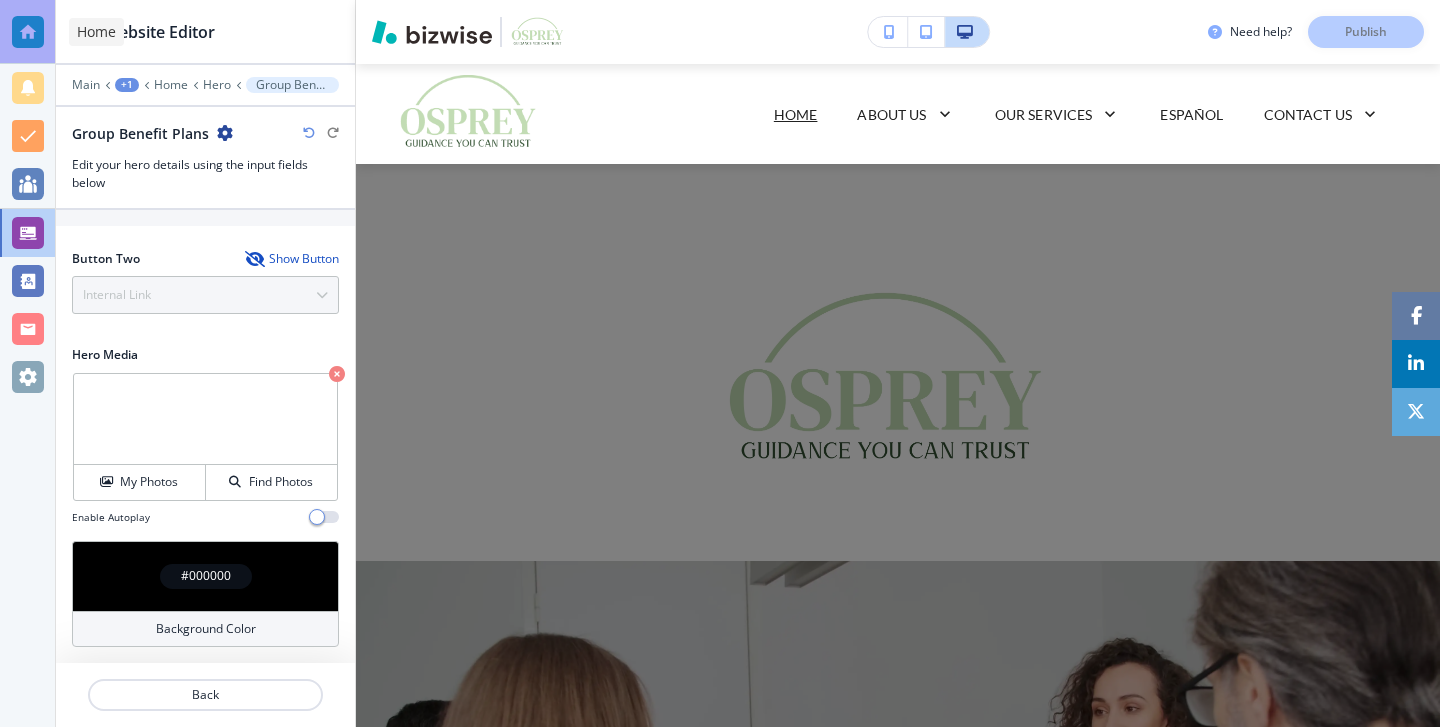 click at bounding box center (28, 32) 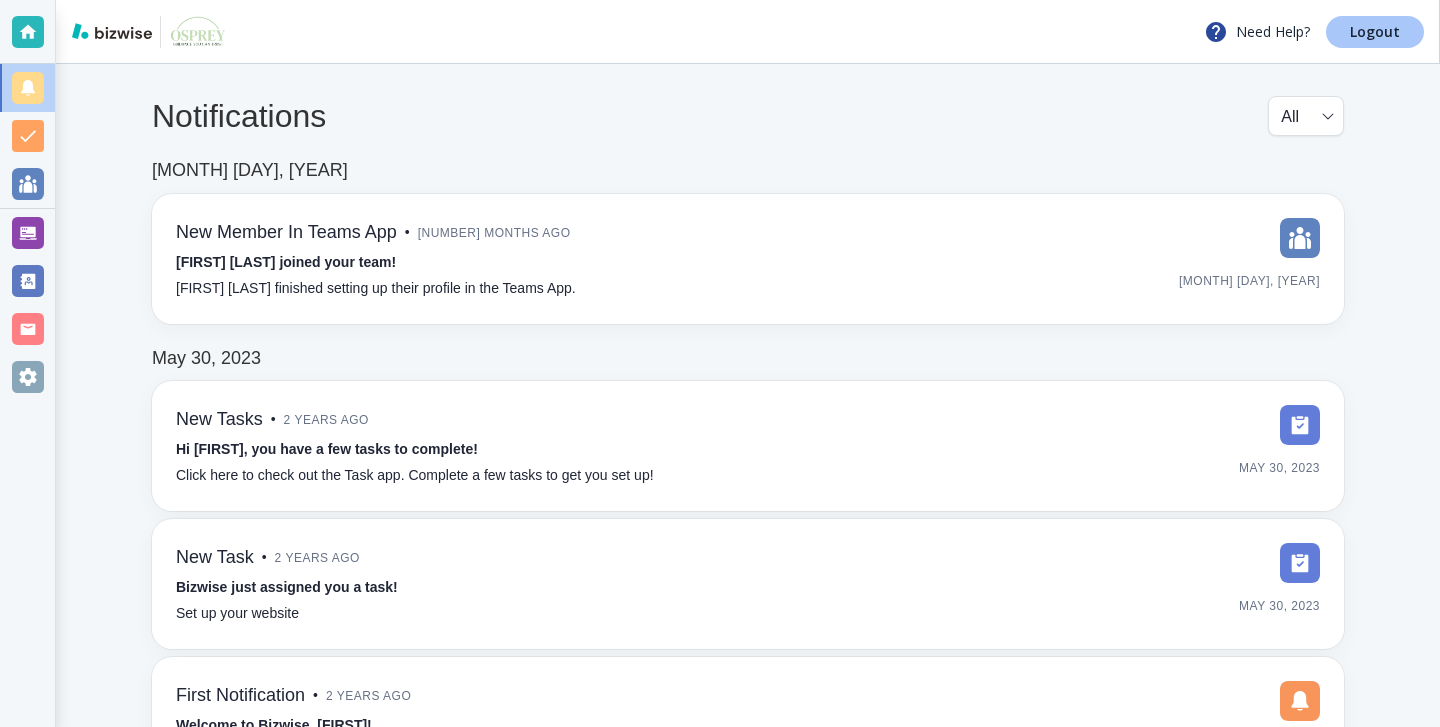 click on "Logout" at bounding box center (1375, 32) 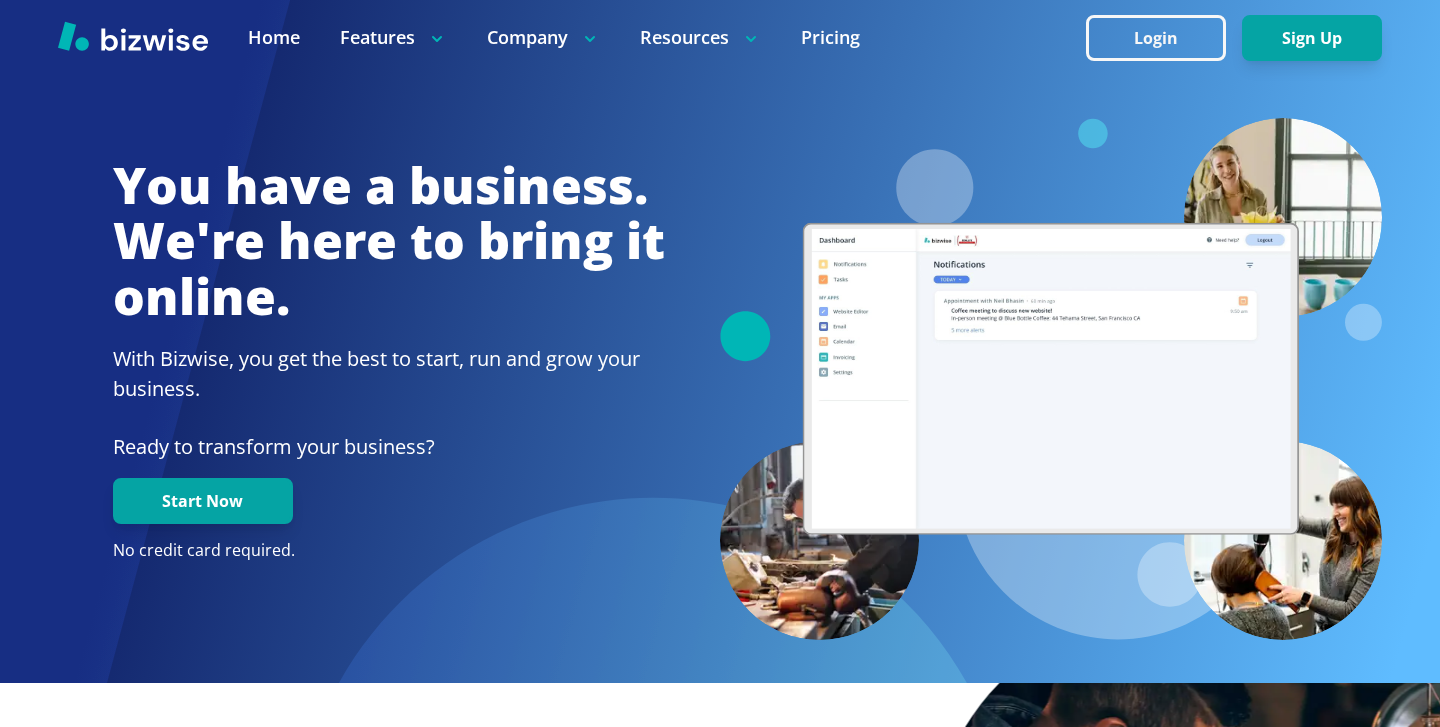 scroll, scrollTop: 0, scrollLeft: 0, axis: both 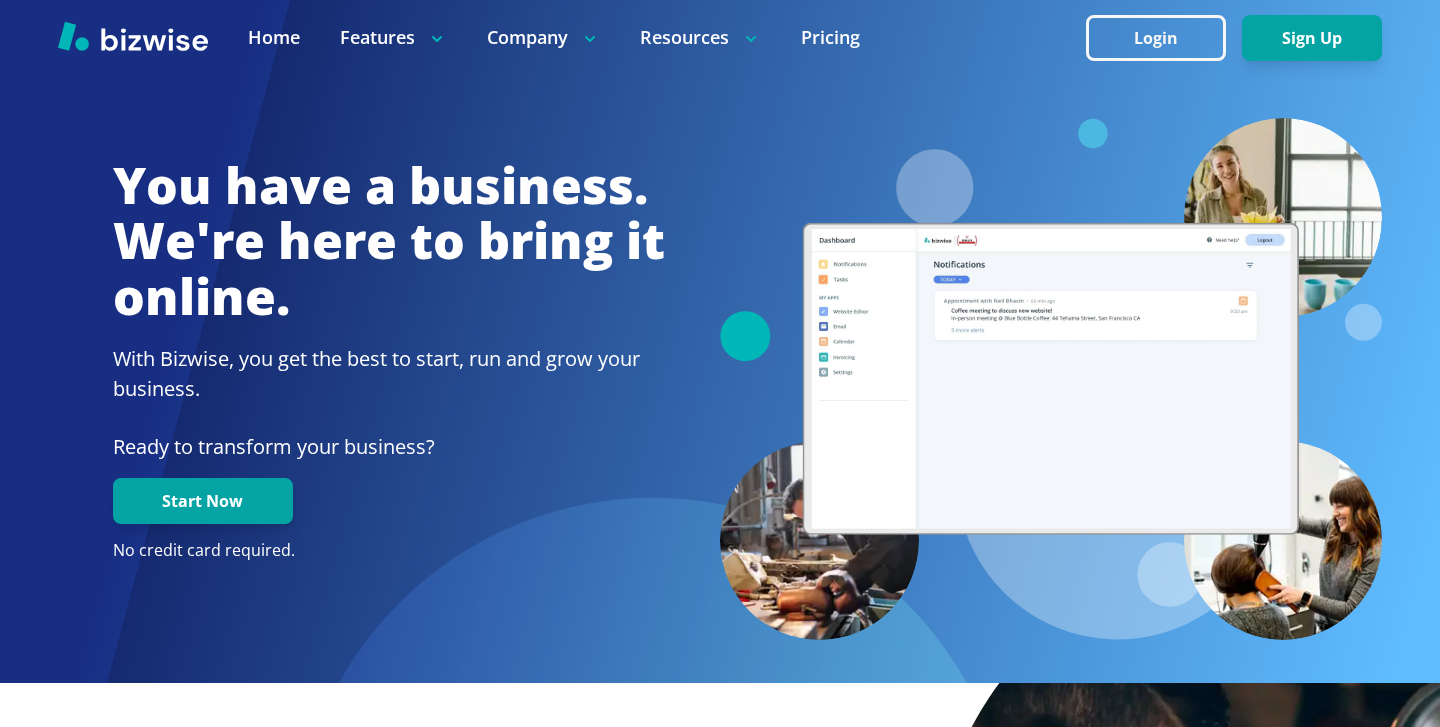 click at bounding box center [720, 37] 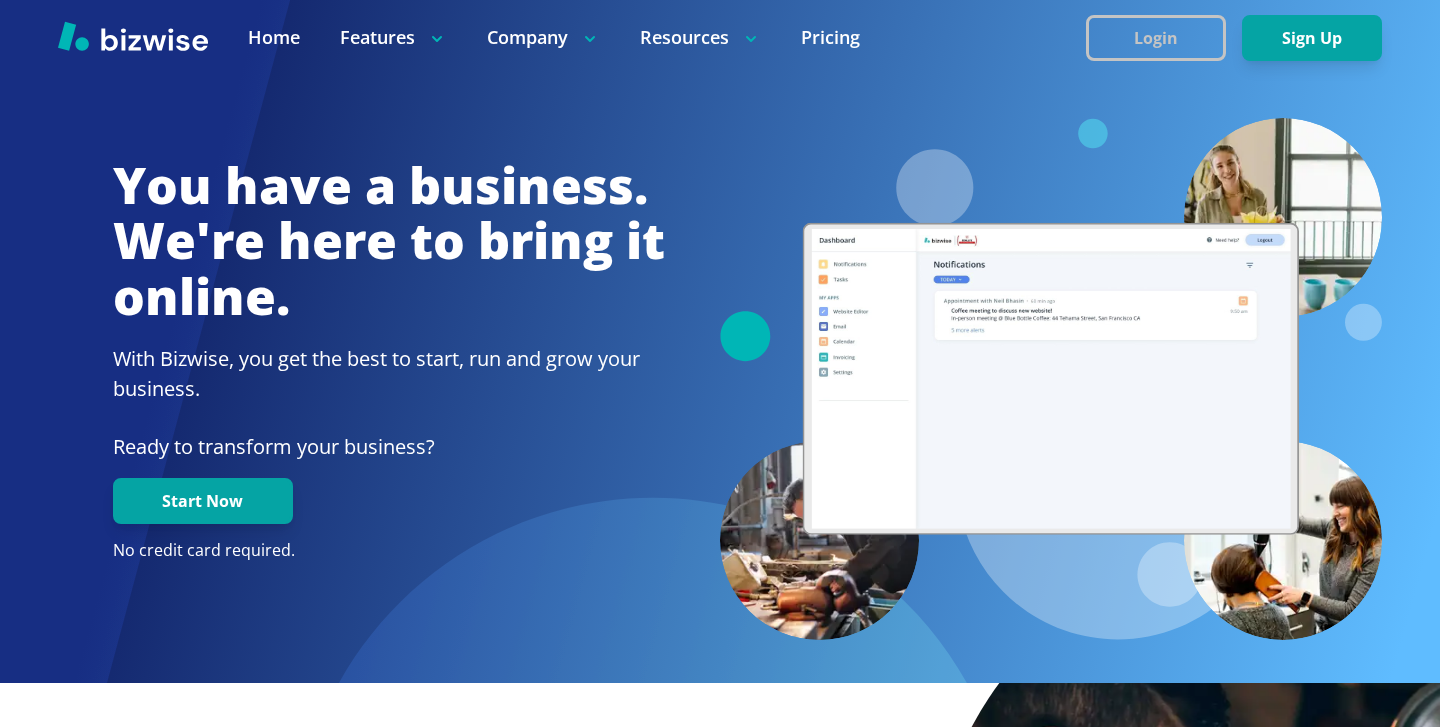 click on "Login" at bounding box center [1156, 38] 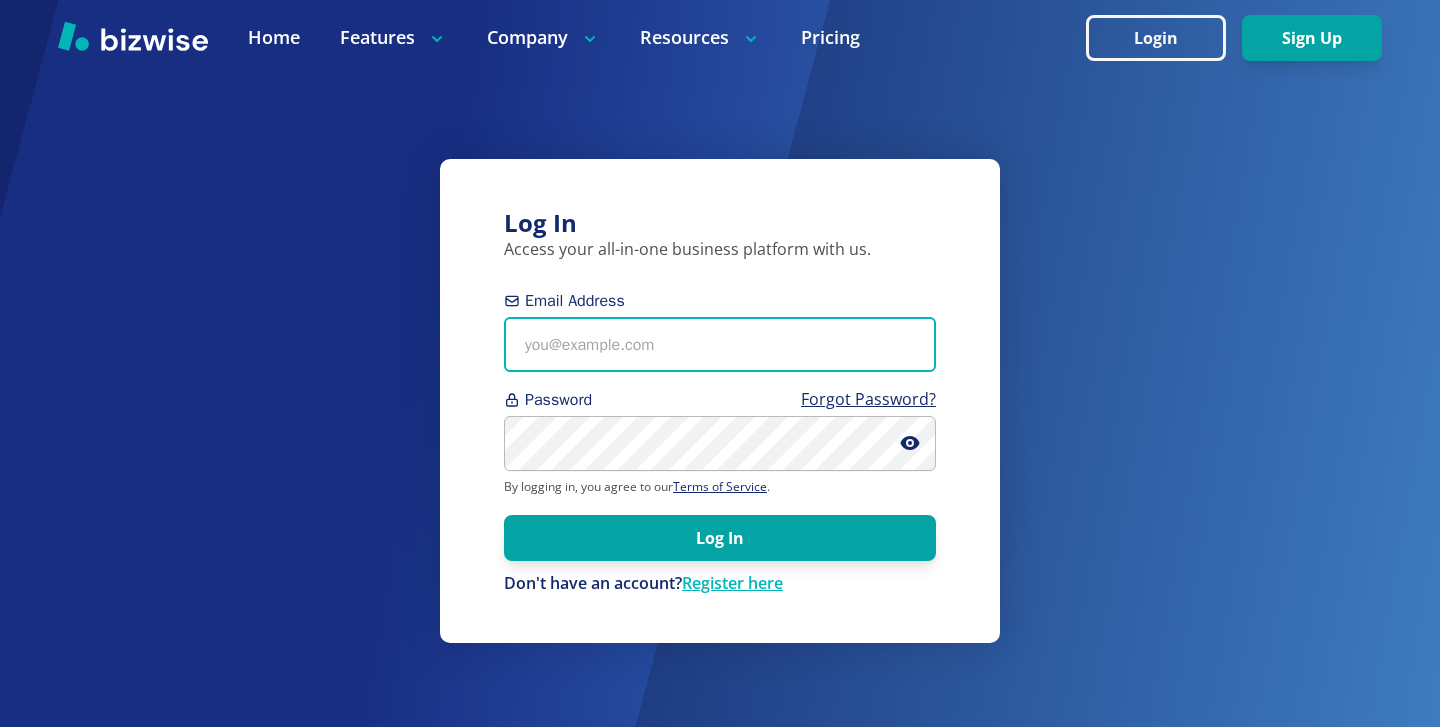 click on "Email Address" at bounding box center (720, 344) 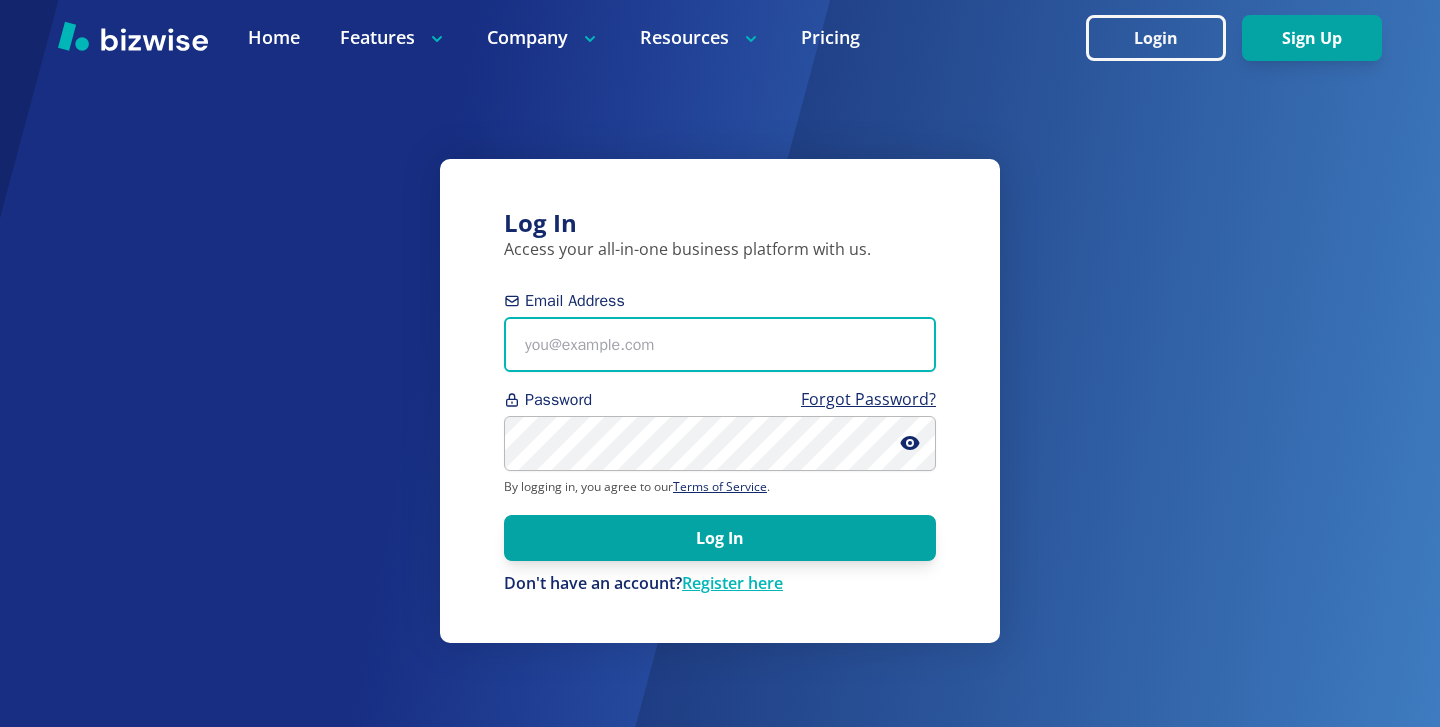 click on "Email Address" at bounding box center (720, 344) 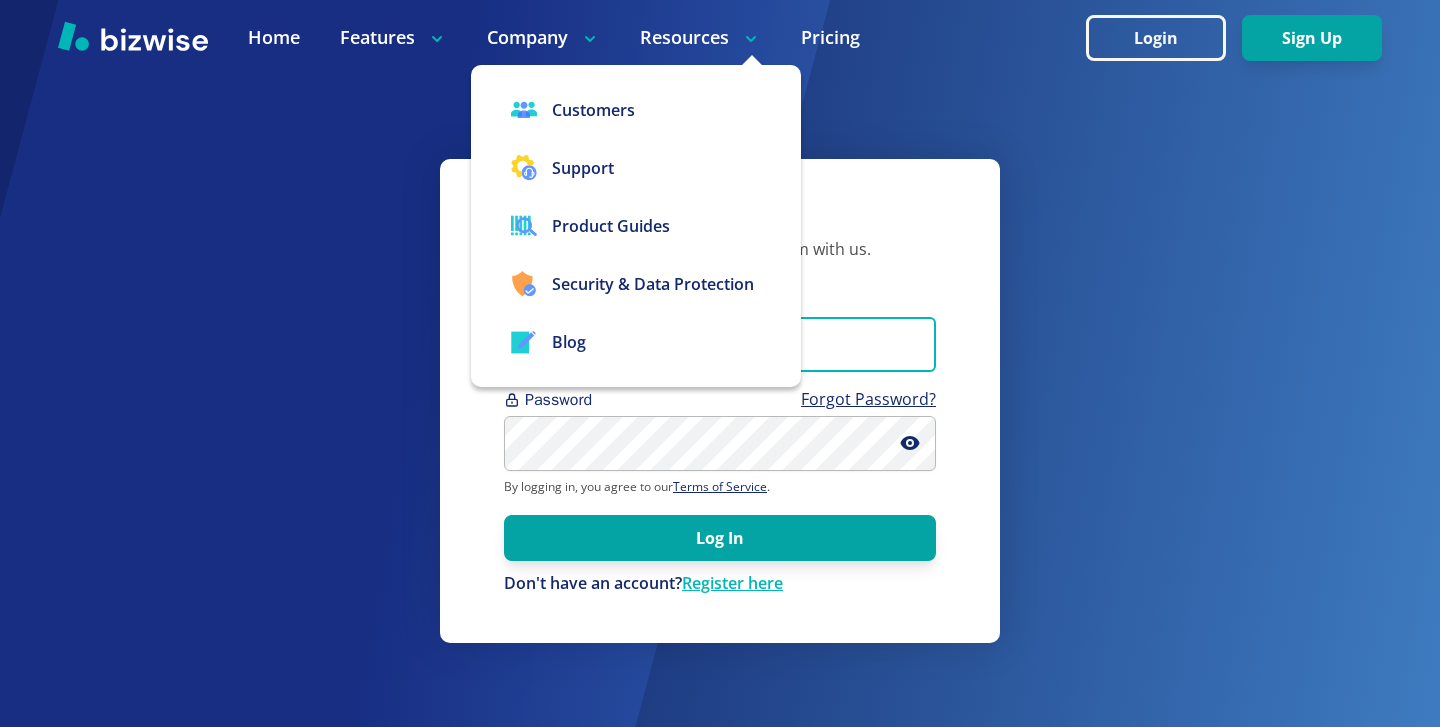 type on "info@jjplanter.com" 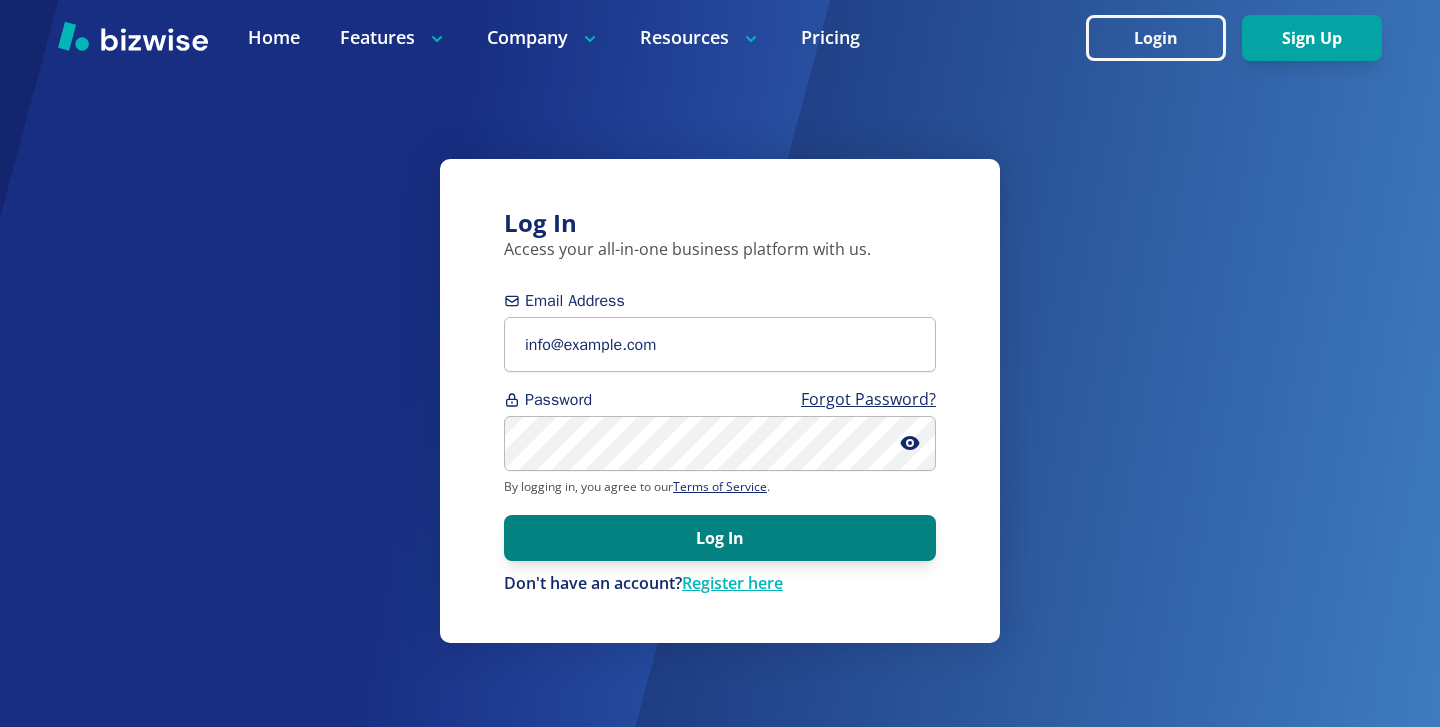click on "Log In" at bounding box center (720, 538) 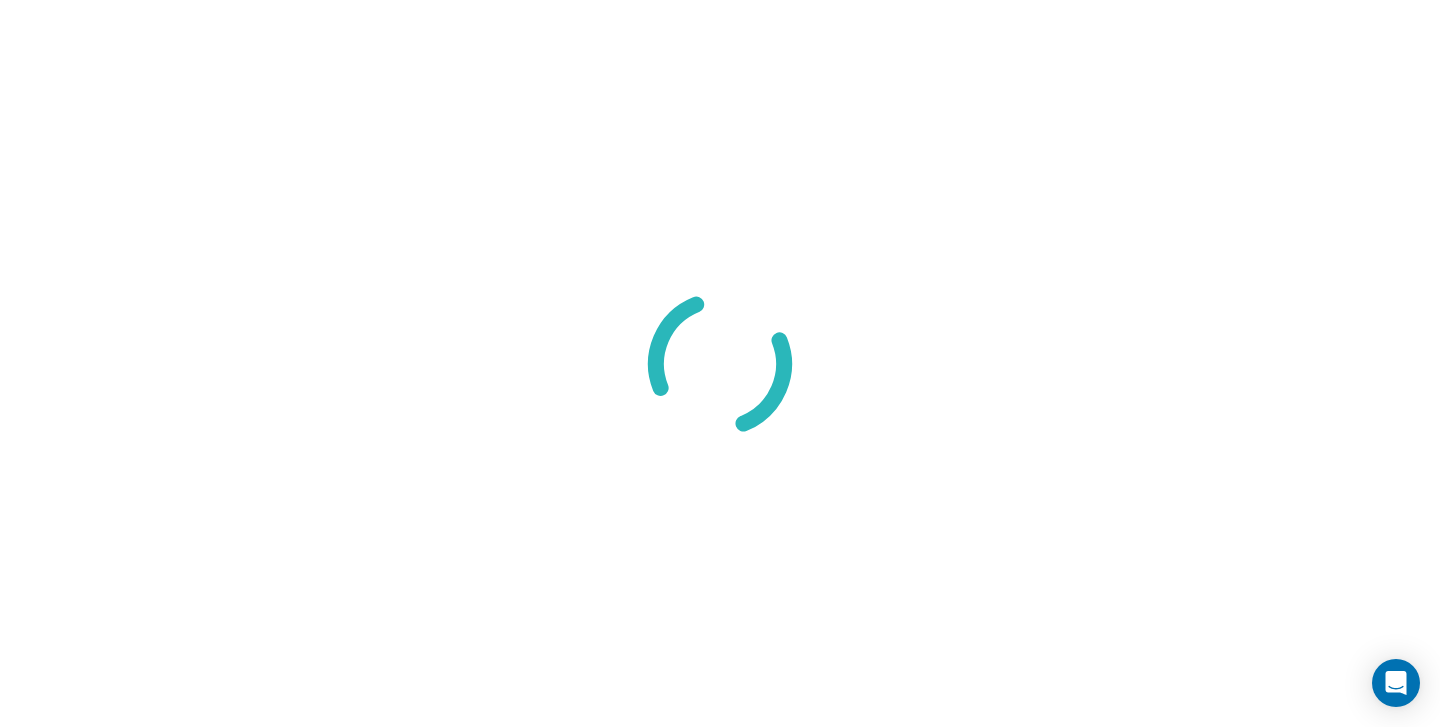 scroll, scrollTop: 0, scrollLeft: 0, axis: both 